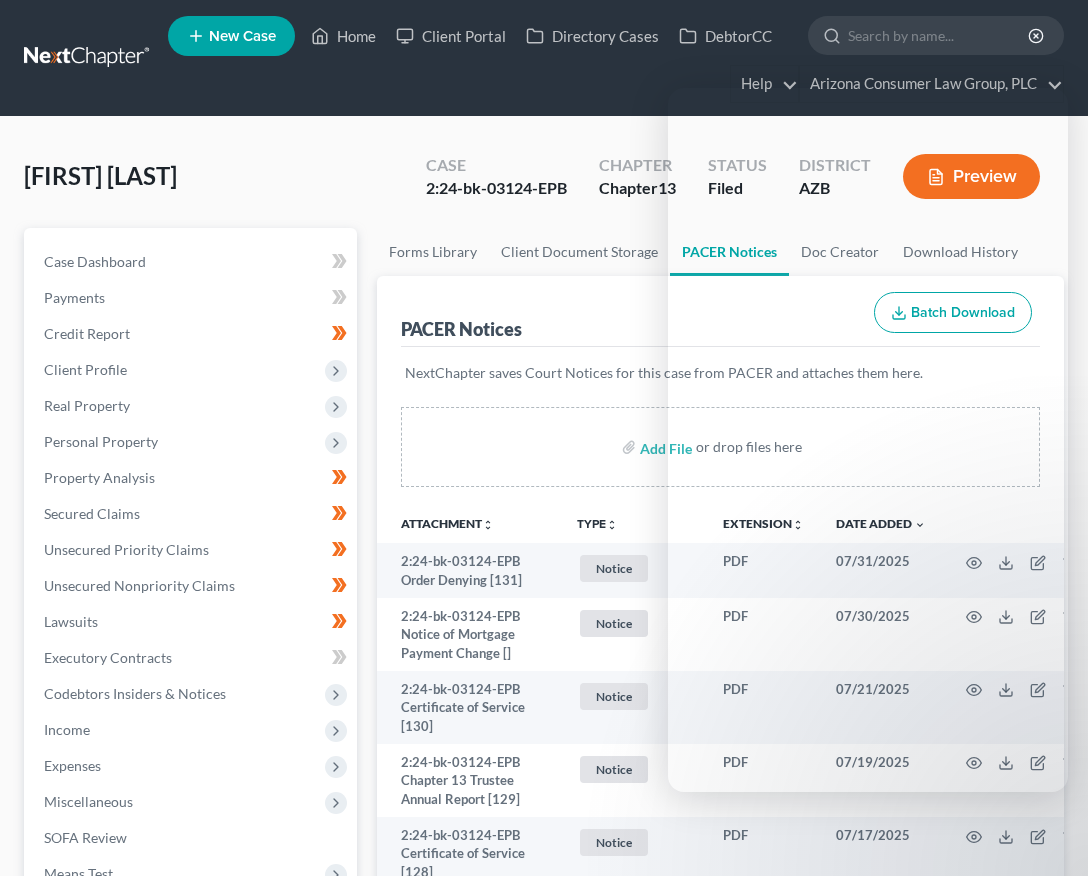 scroll, scrollTop: 0, scrollLeft: 0, axis: both 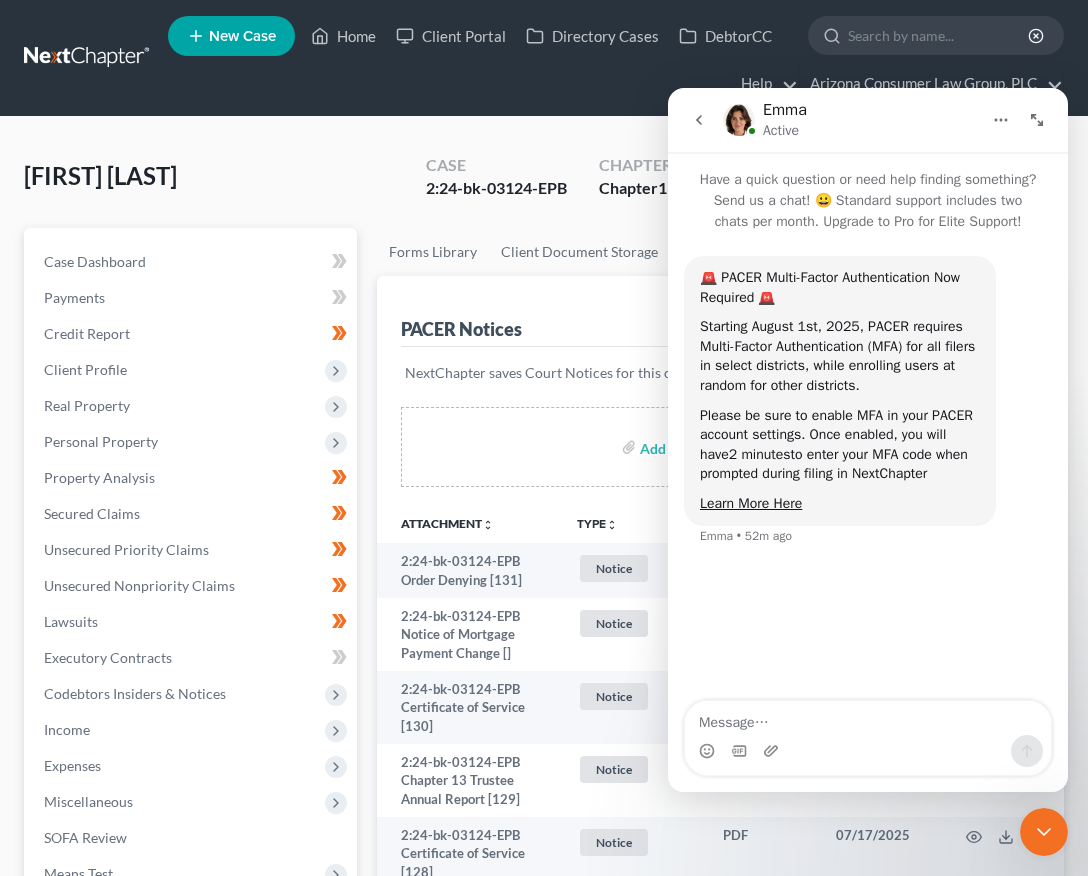 click at bounding box center [88, 58] 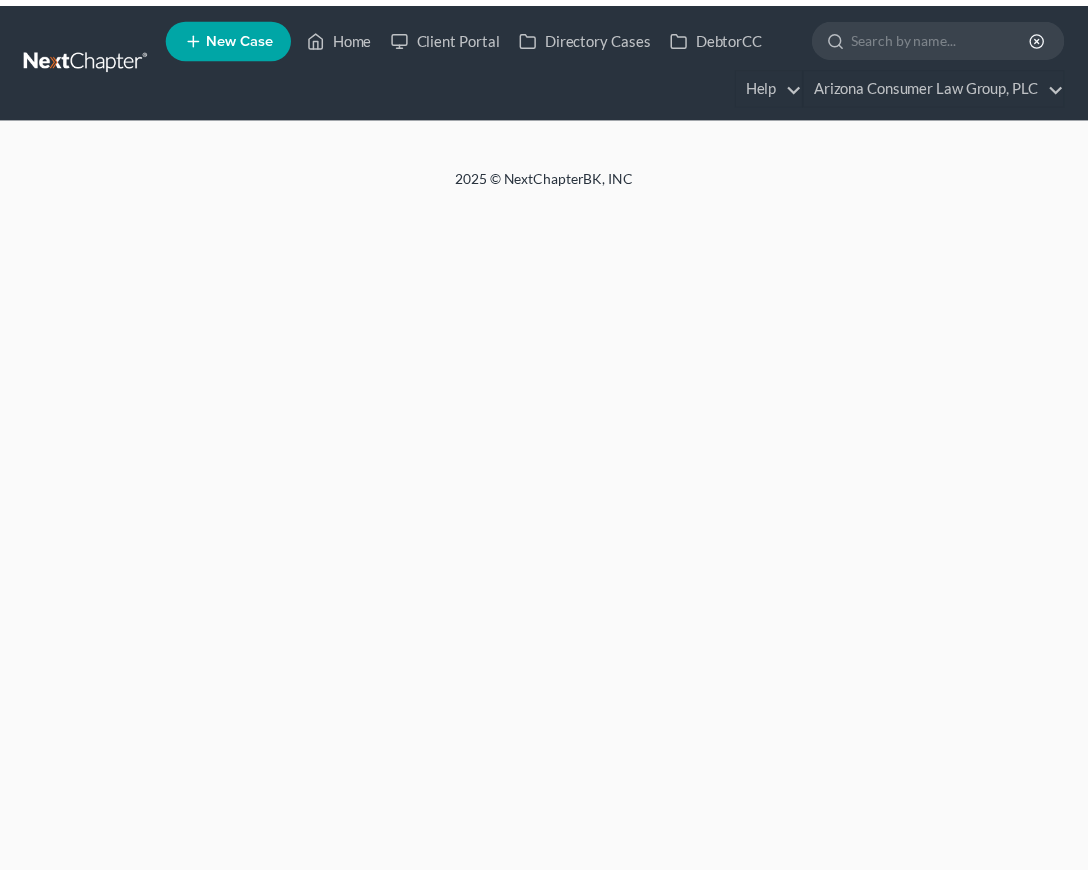 scroll, scrollTop: 0, scrollLeft: 0, axis: both 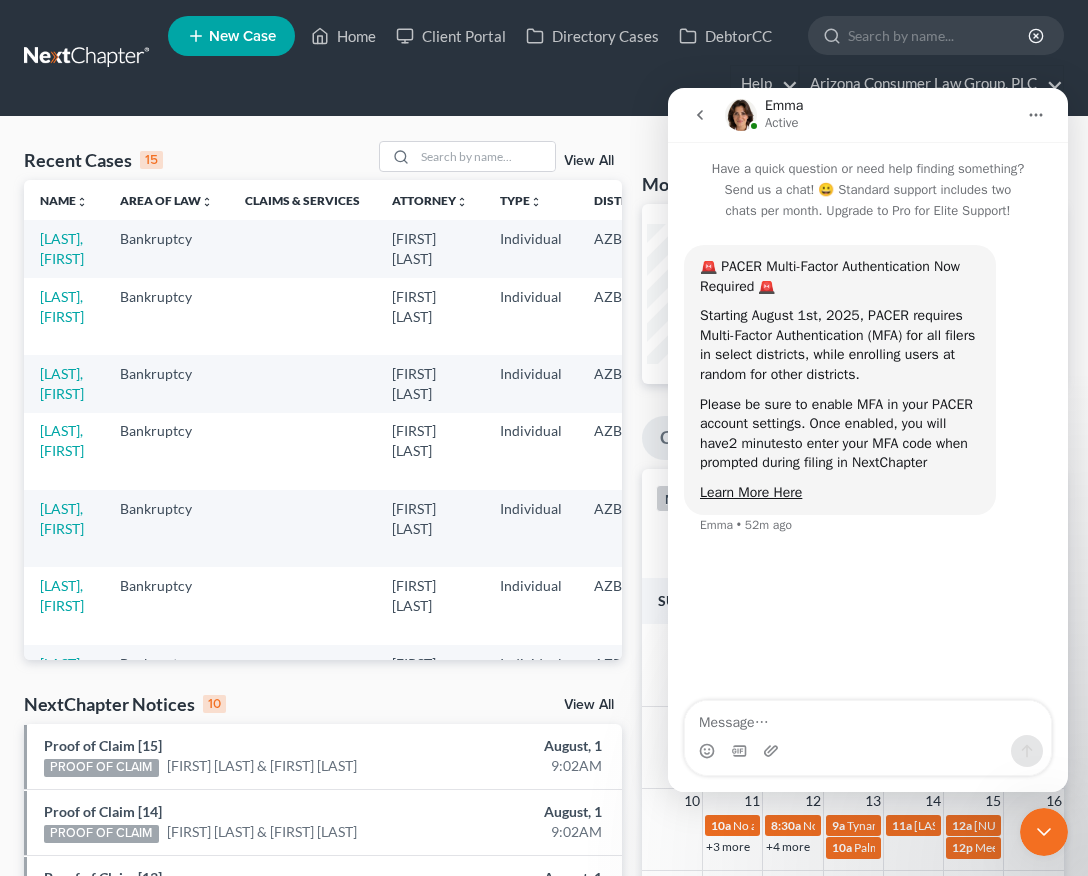 click 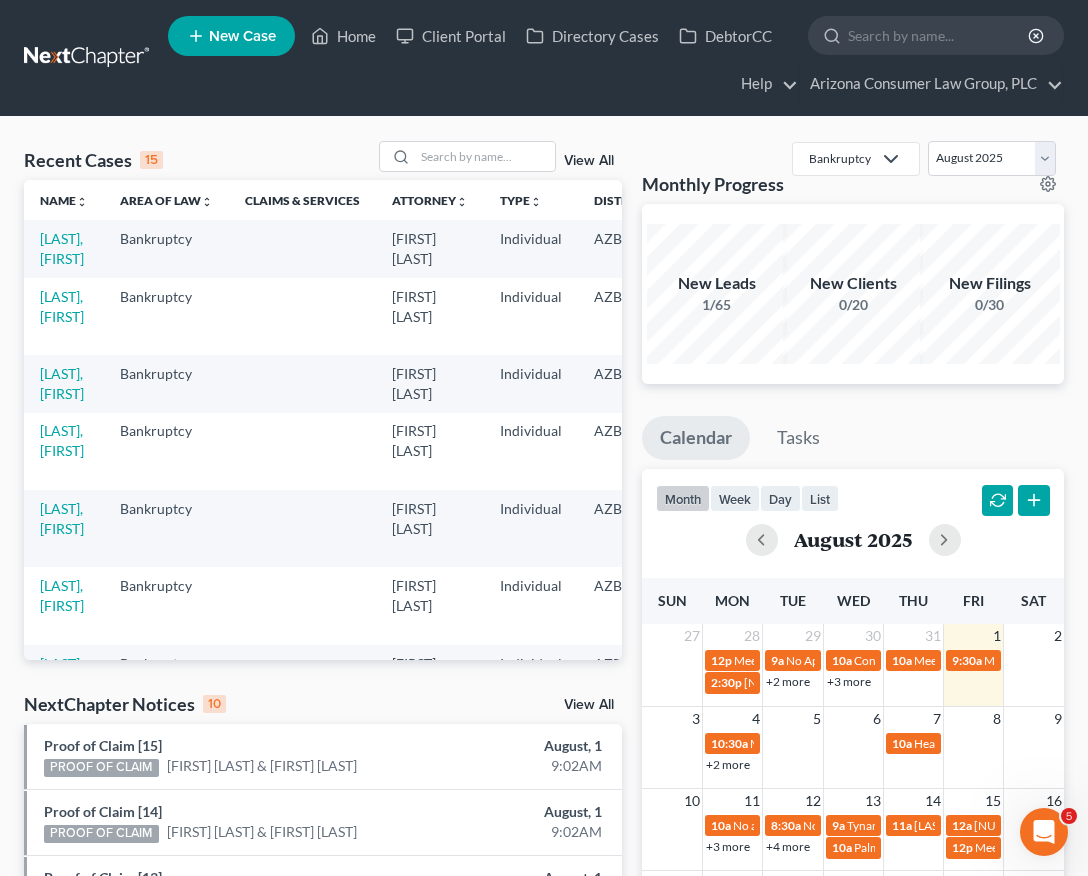 scroll, scrollTop: 0, scrollLeft: 0, axis: both 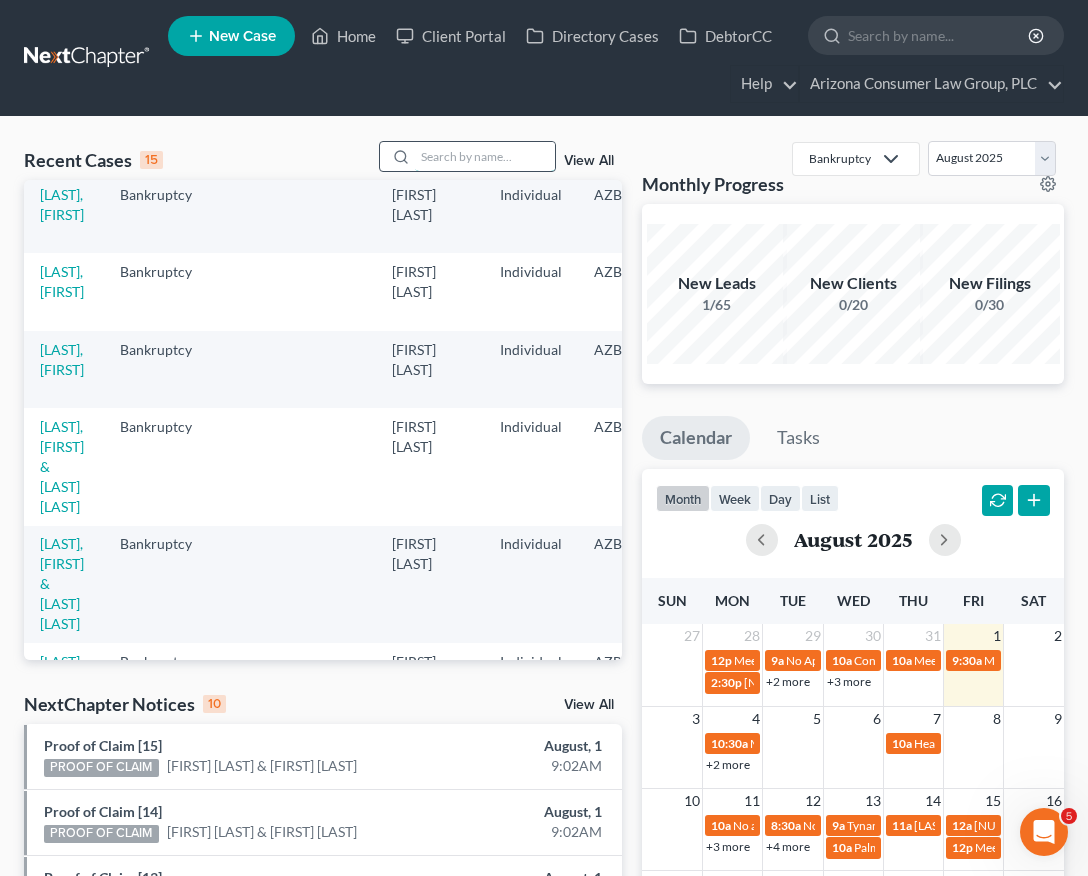 click at bounding box center [485, 156] 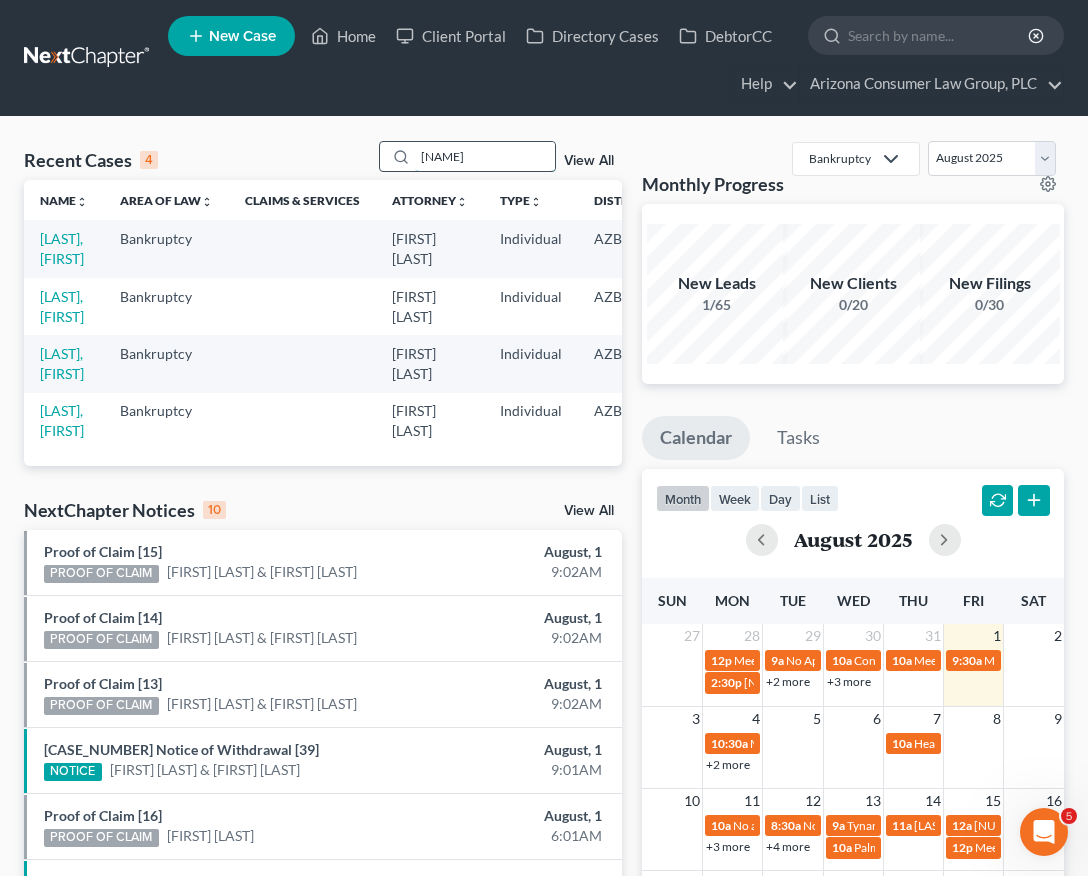 scroll, scrollTop: 0, scrollLeft: 0, axis: both 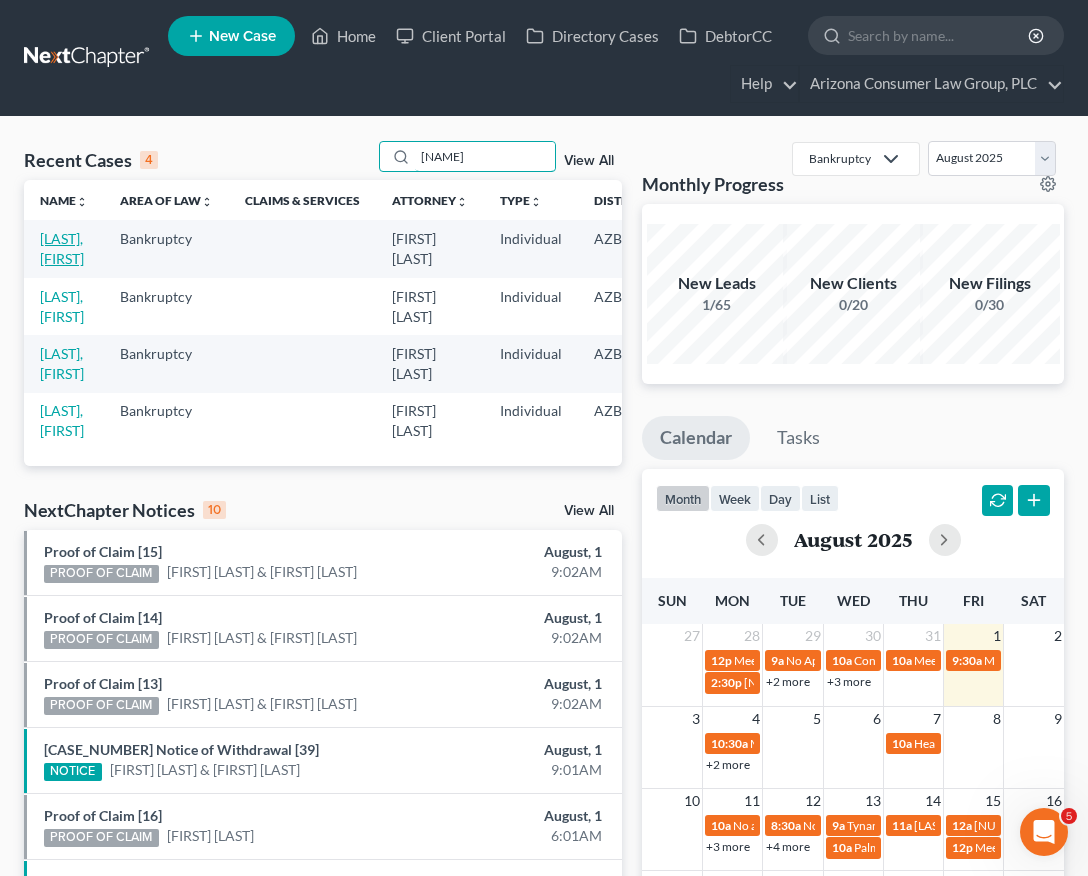 type on "[NAME]" 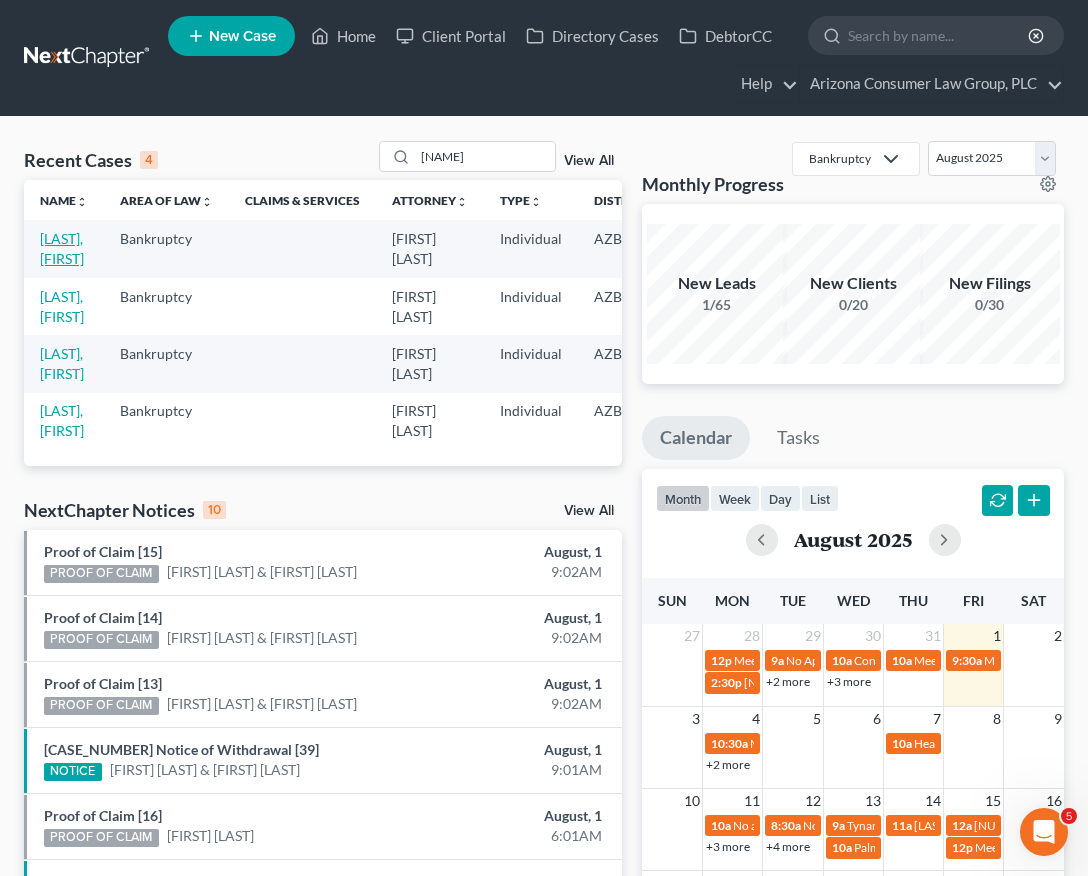 click on "[LAST], [FIRST]" at bounding box center [62, 248] 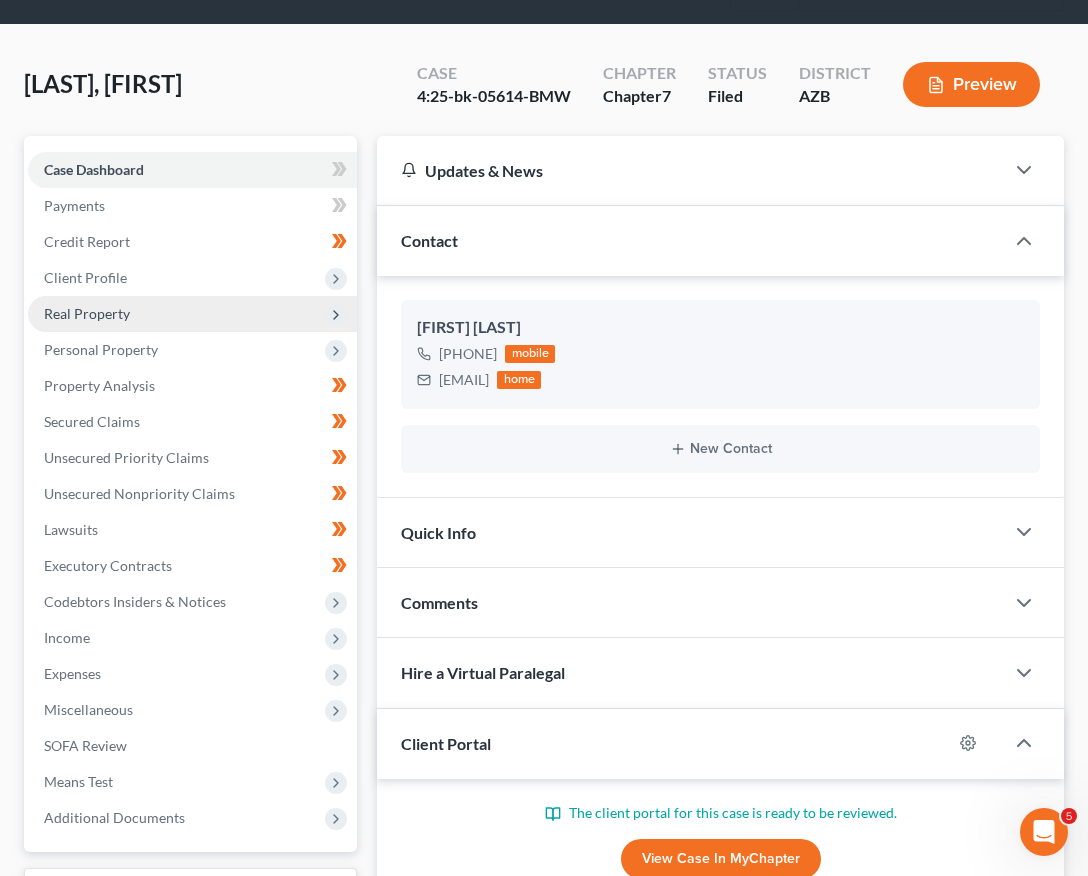 scroll, scrollTop: 110, scrollLeft: 0, axis: vertical 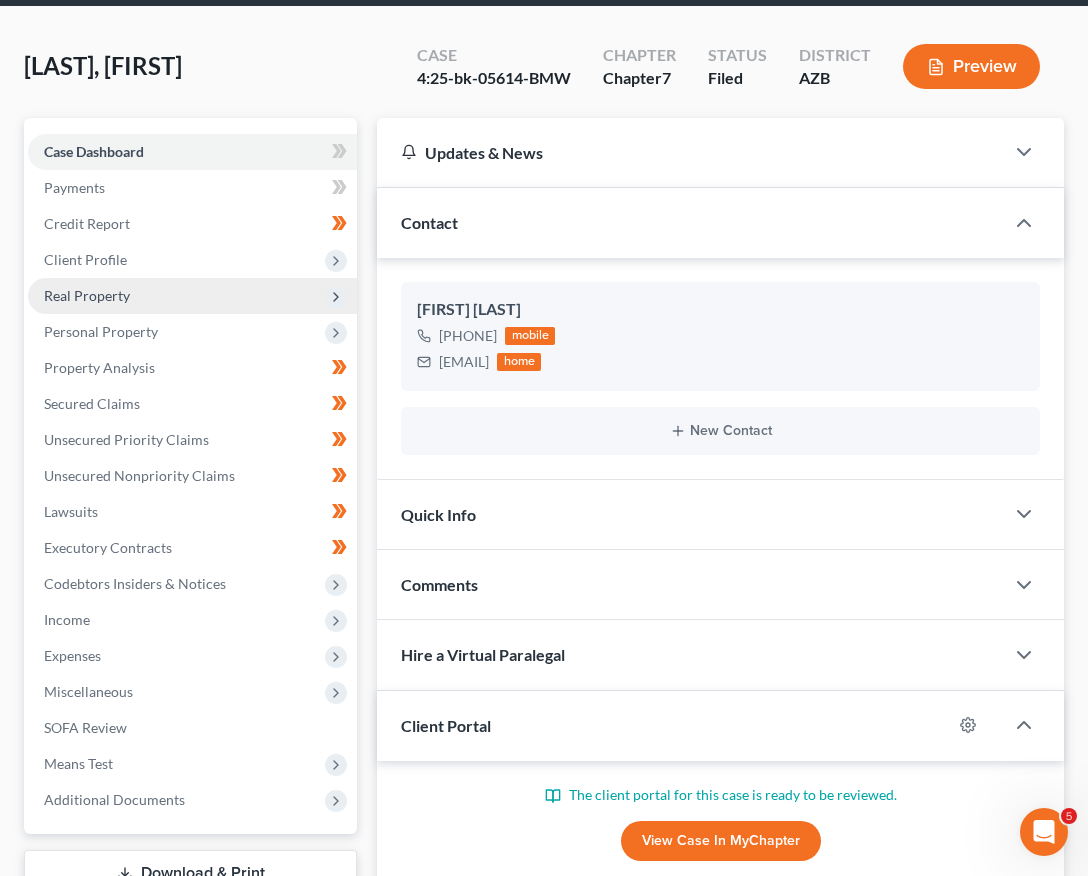 click on "Real Property" at bounding box center (87, 295) 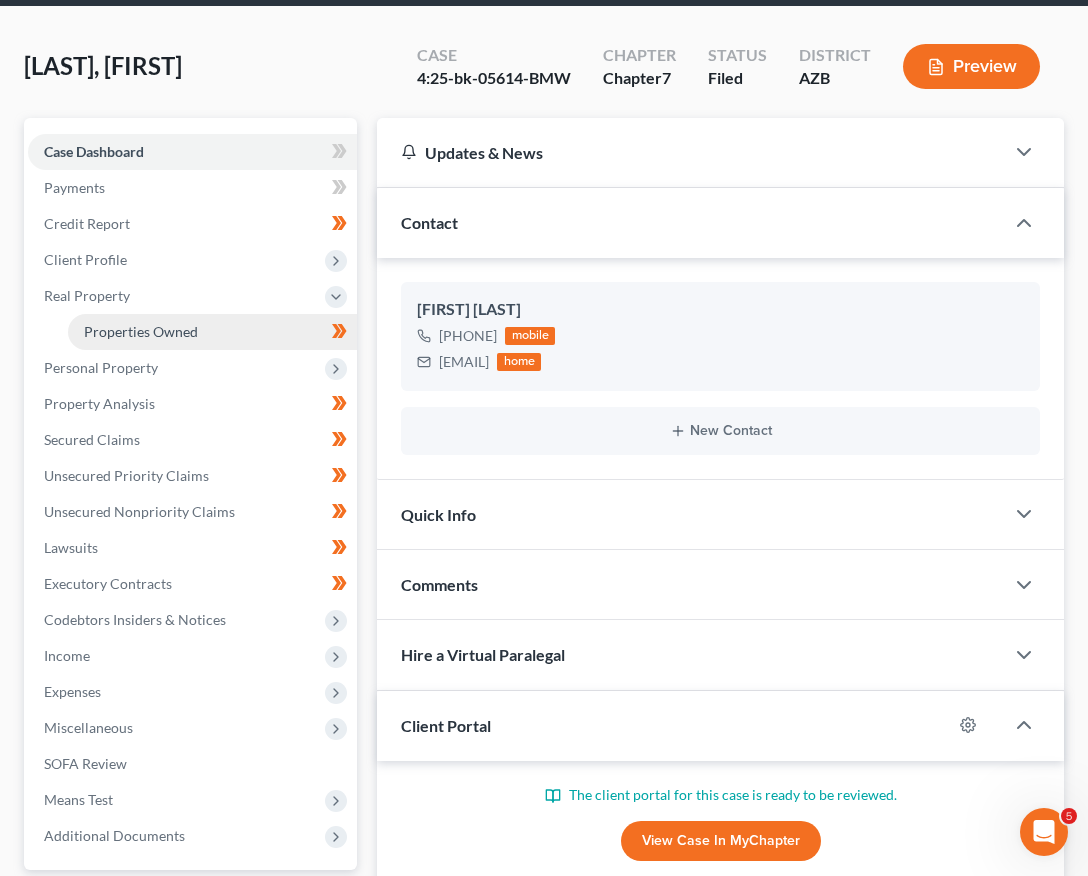click on "Properties Owned" at bounding box center [141, 331] 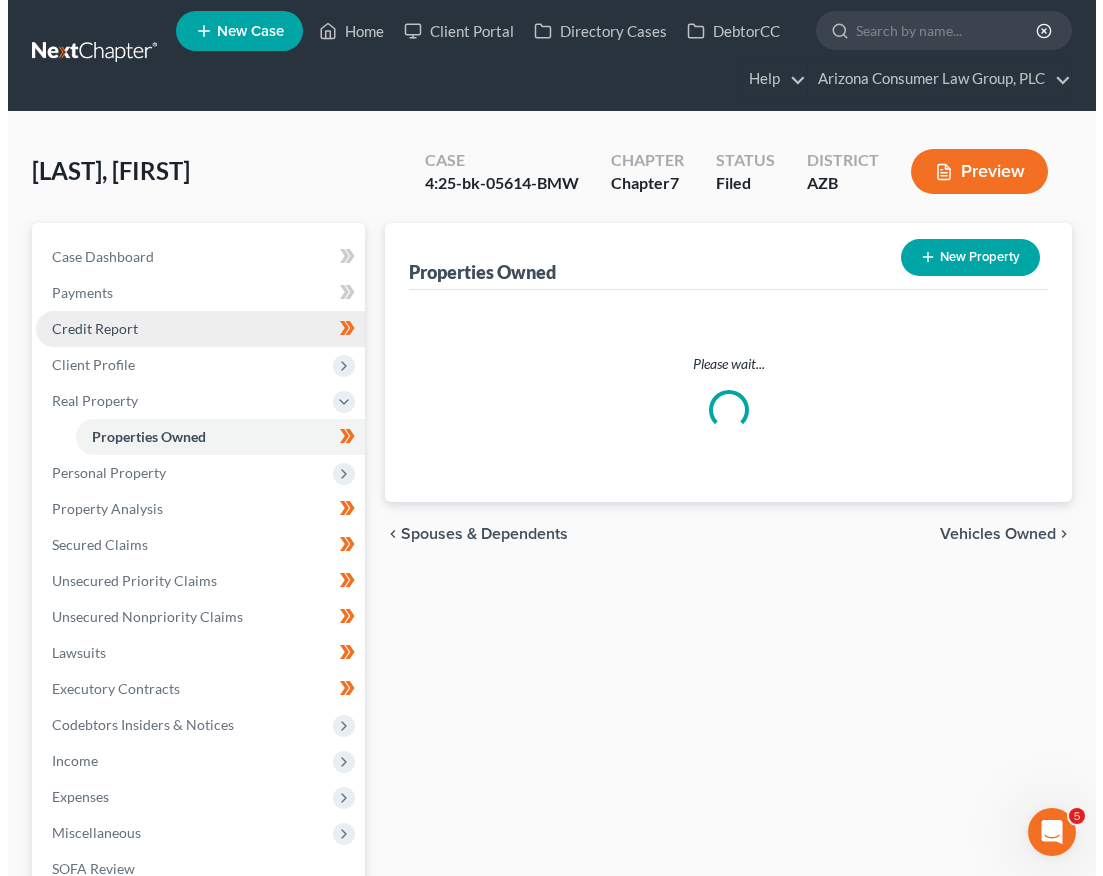 scroll, scrollTop: 0, scrollLeft: 0, axis: both 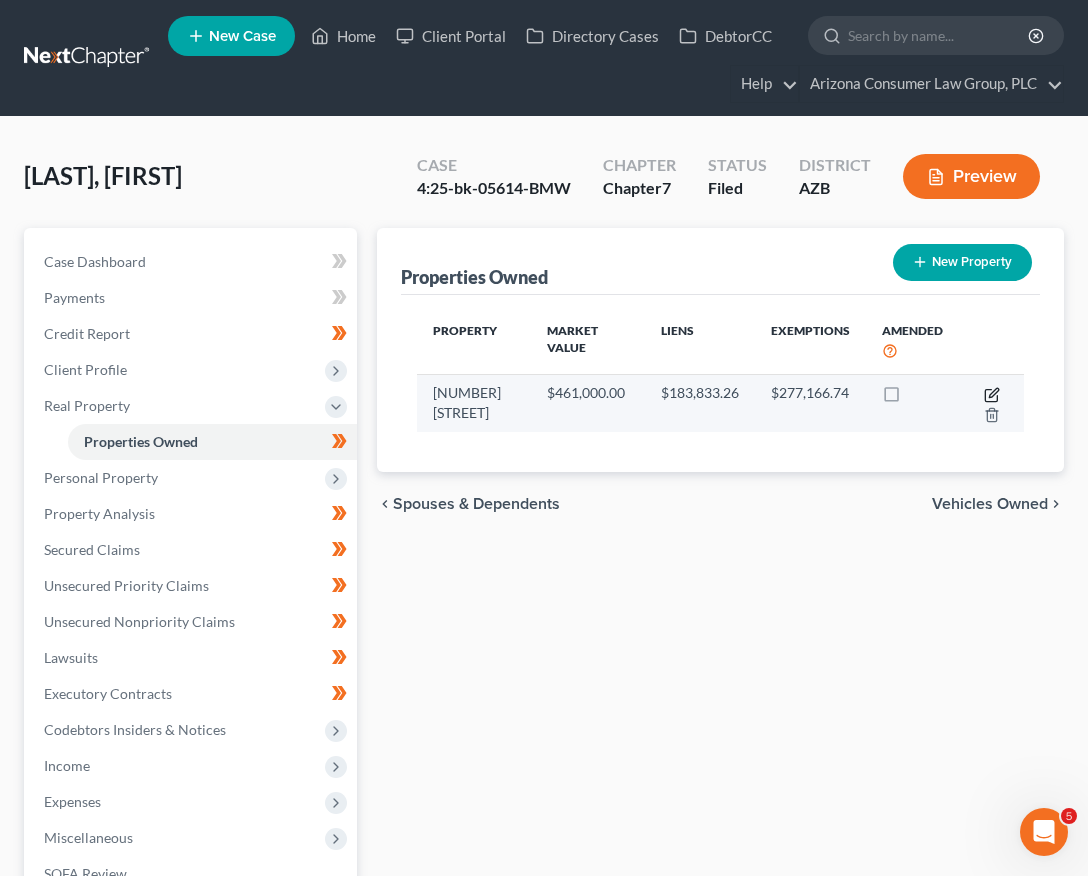 click 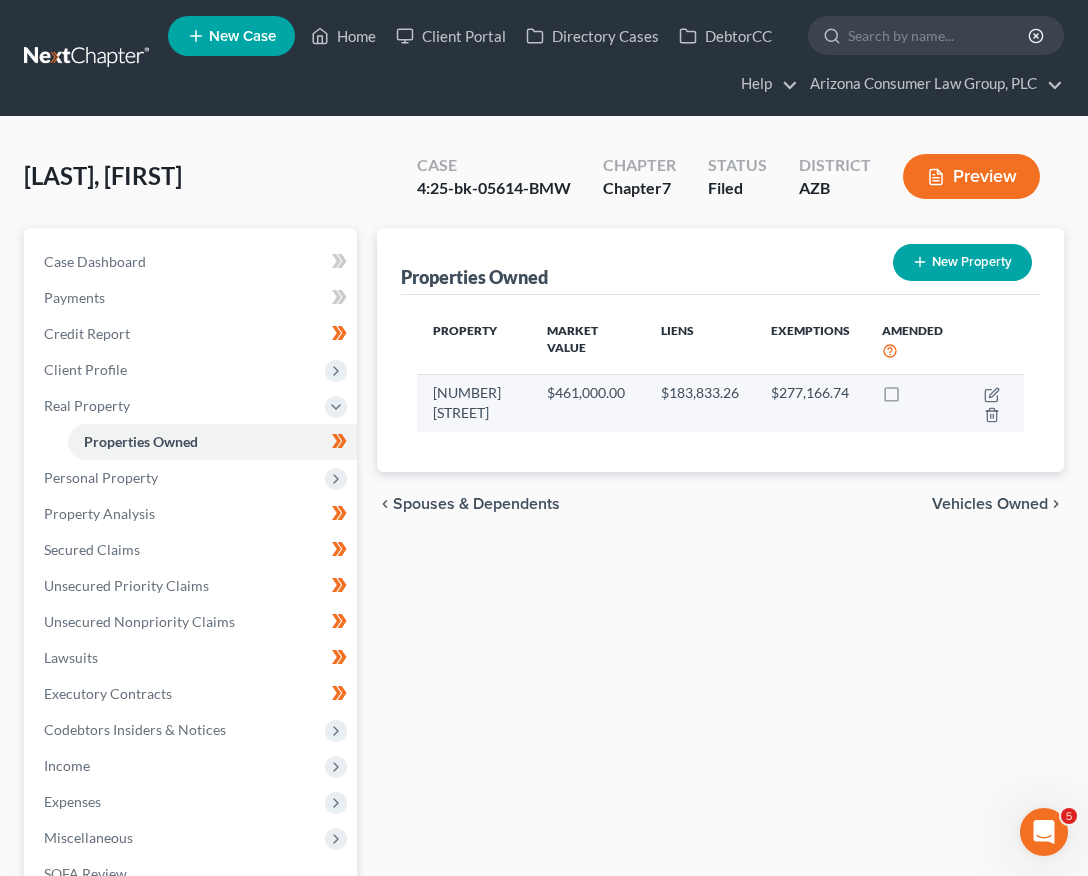select on "3" 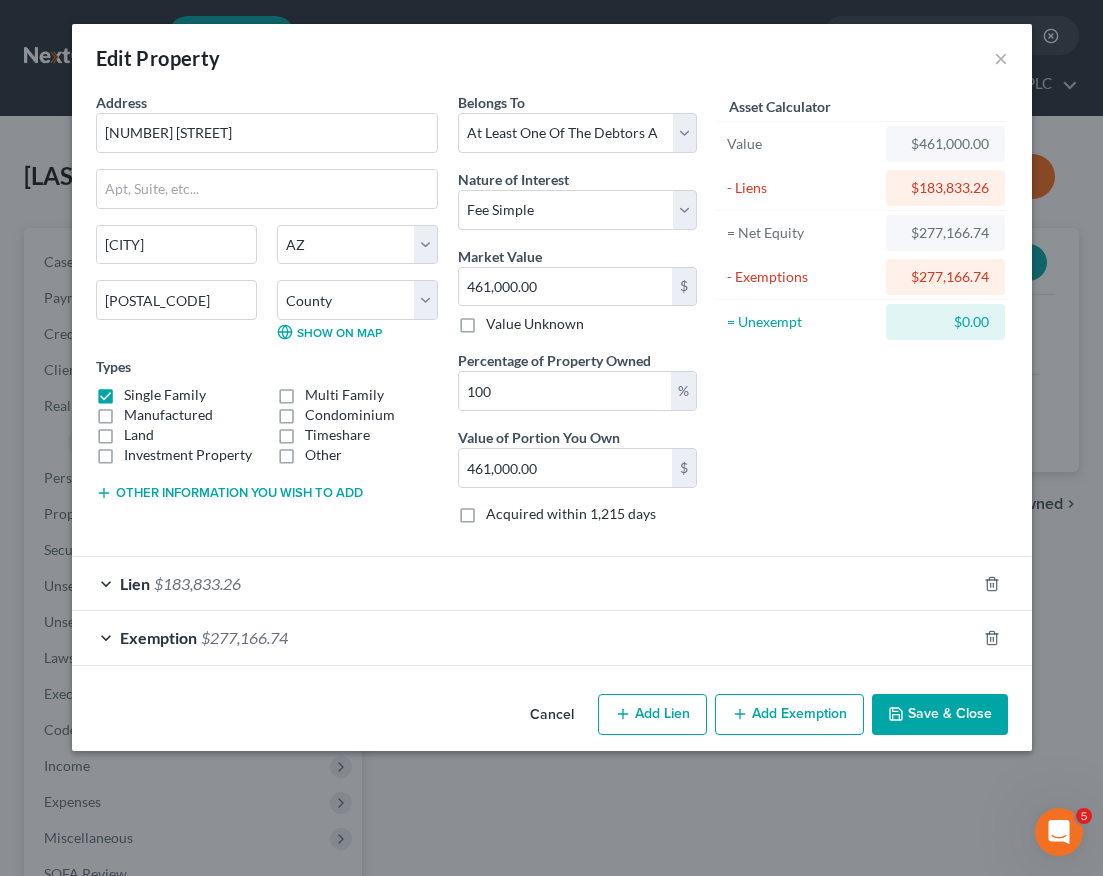click on "Lien" at bounding box center [135, 583] 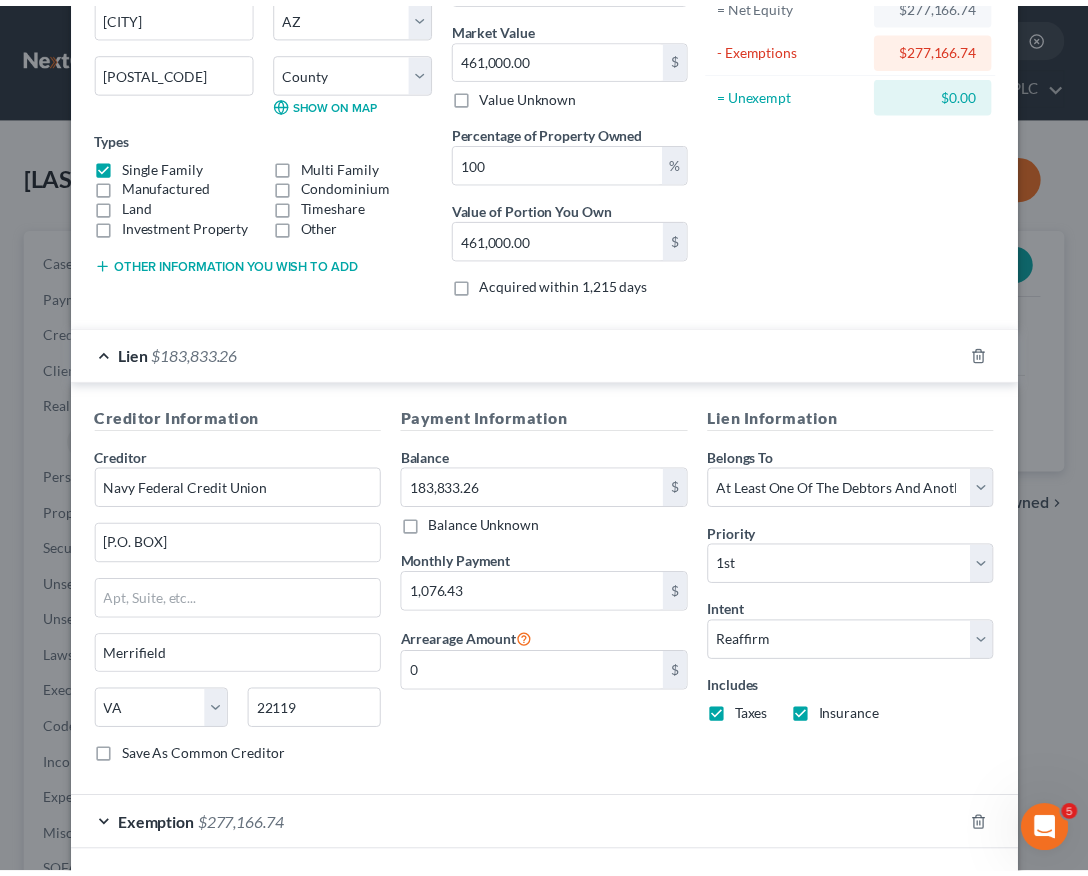 scroll, scrollTop: 317, scrollLeft: 0, axis: vertical 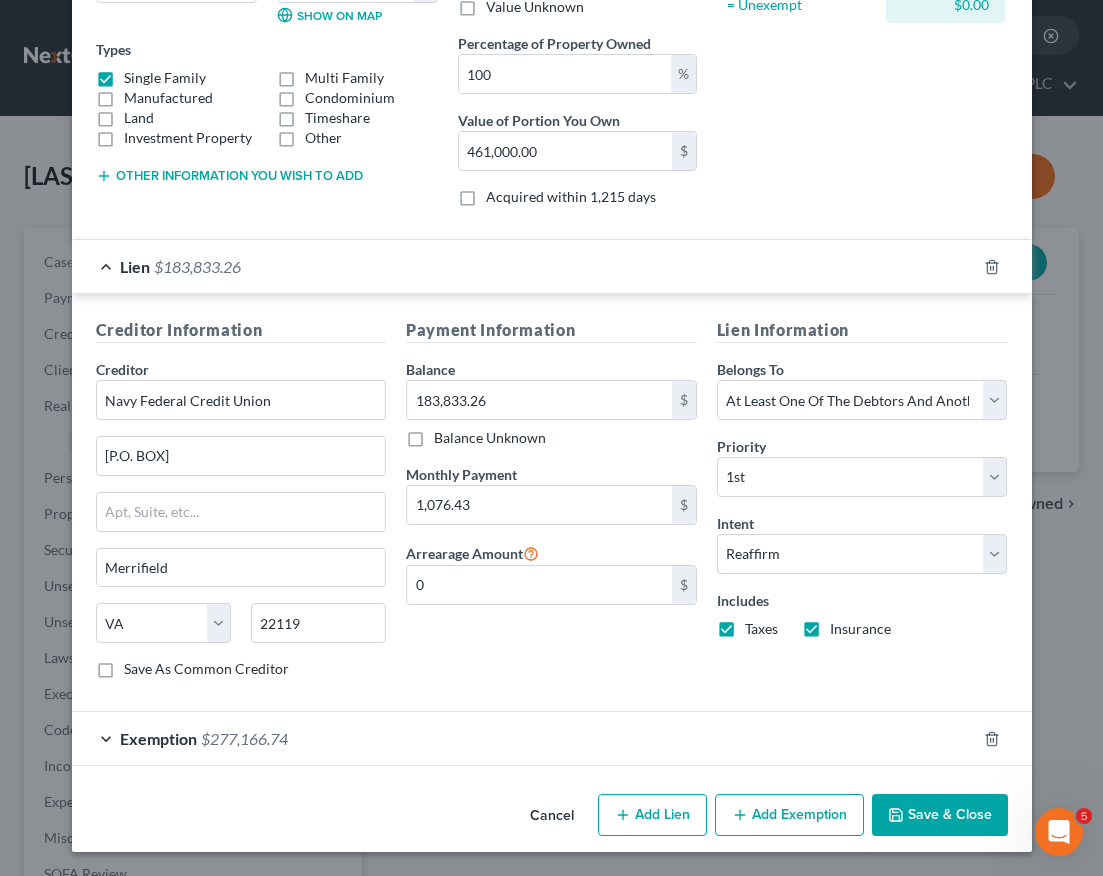 click on "Cancel" at bounding box center (552, 816) 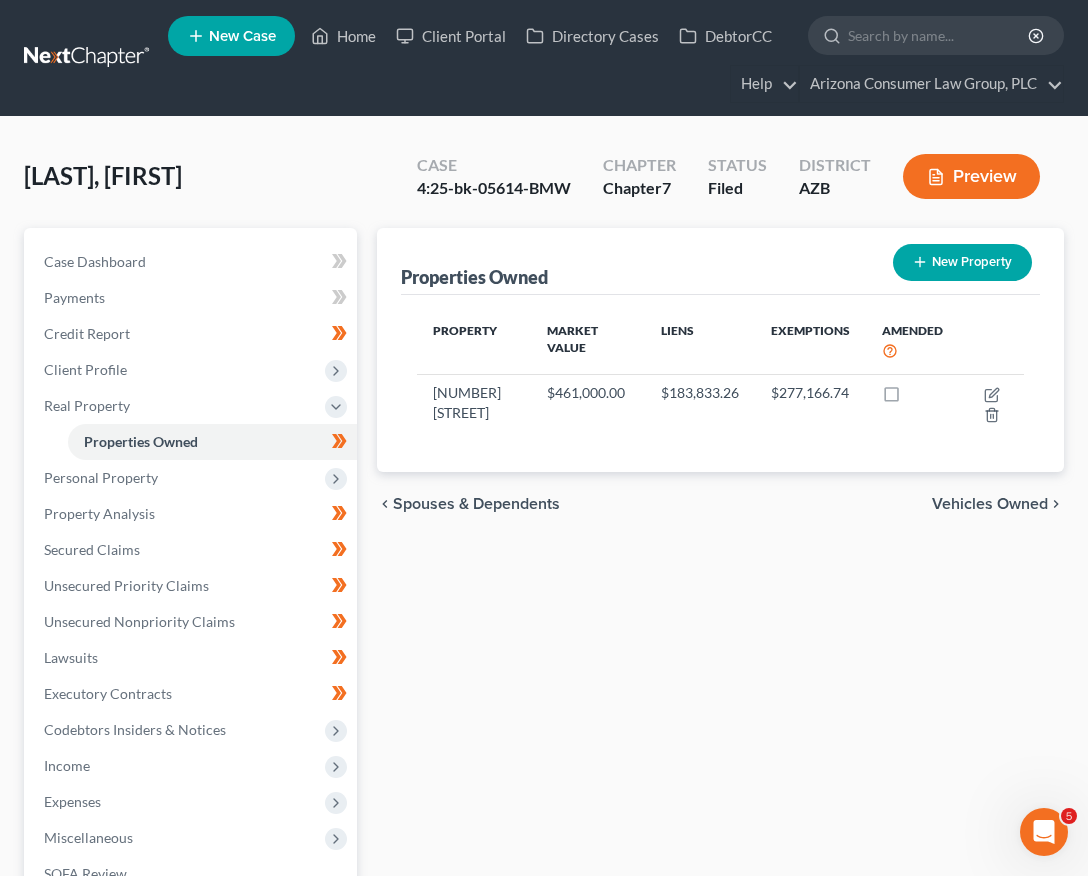 drag, startPoint x: 86, startPoint y: 758, endPoint x: 119, endPoint y: 785, distance: 42.638012 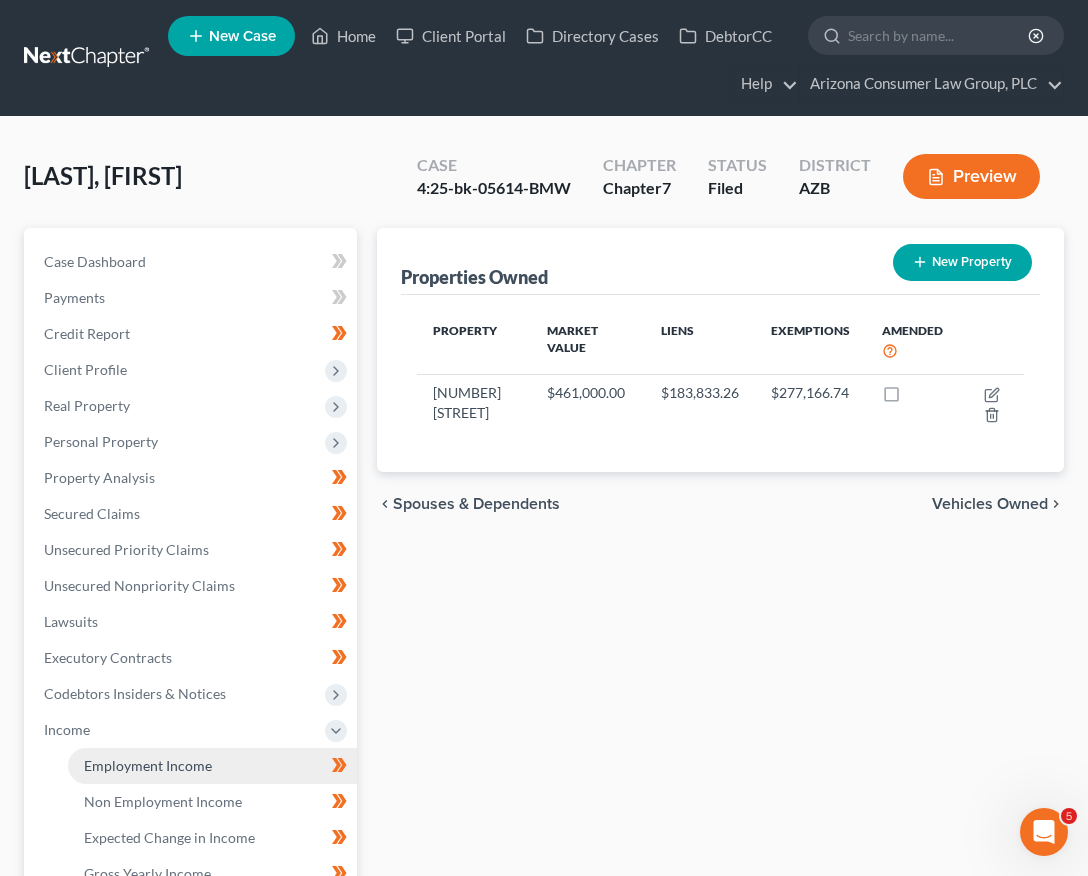 click on "Employment Income" at bounding box center (148, 765) 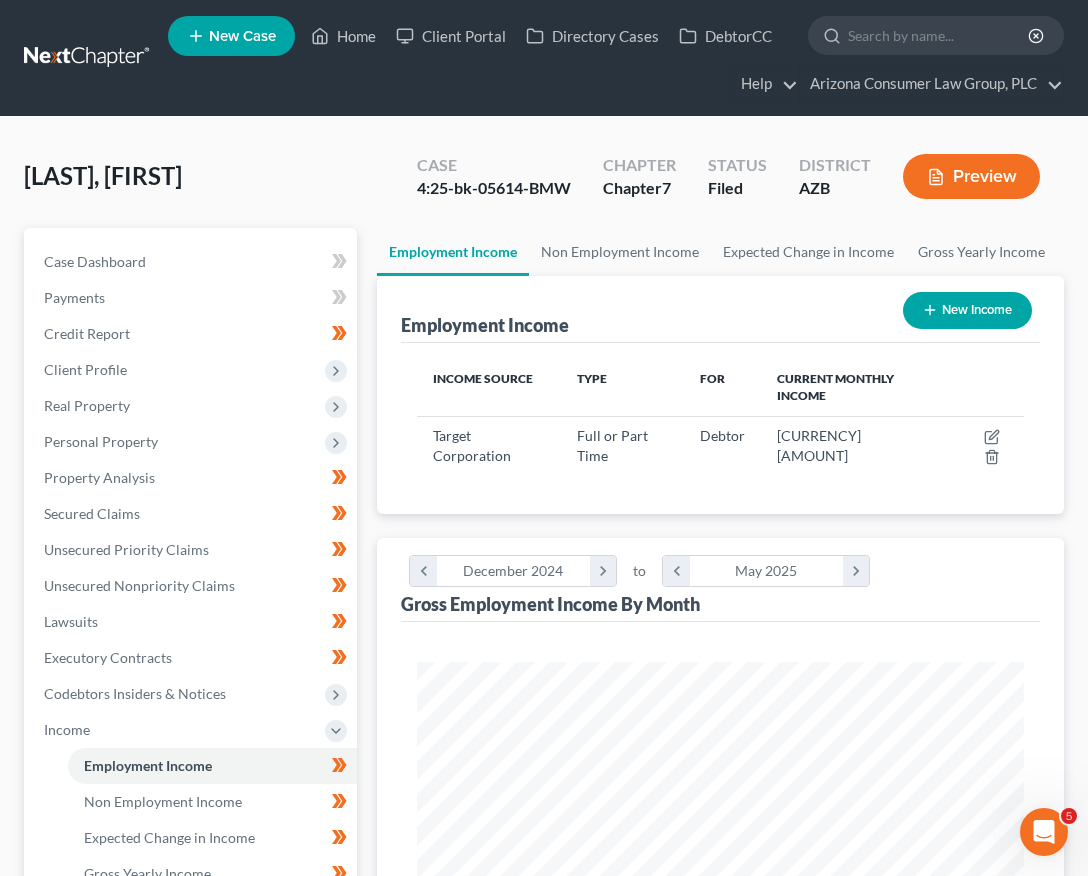 scroll, scrollTop: 999697, scrollLeft: 999353, axis: both 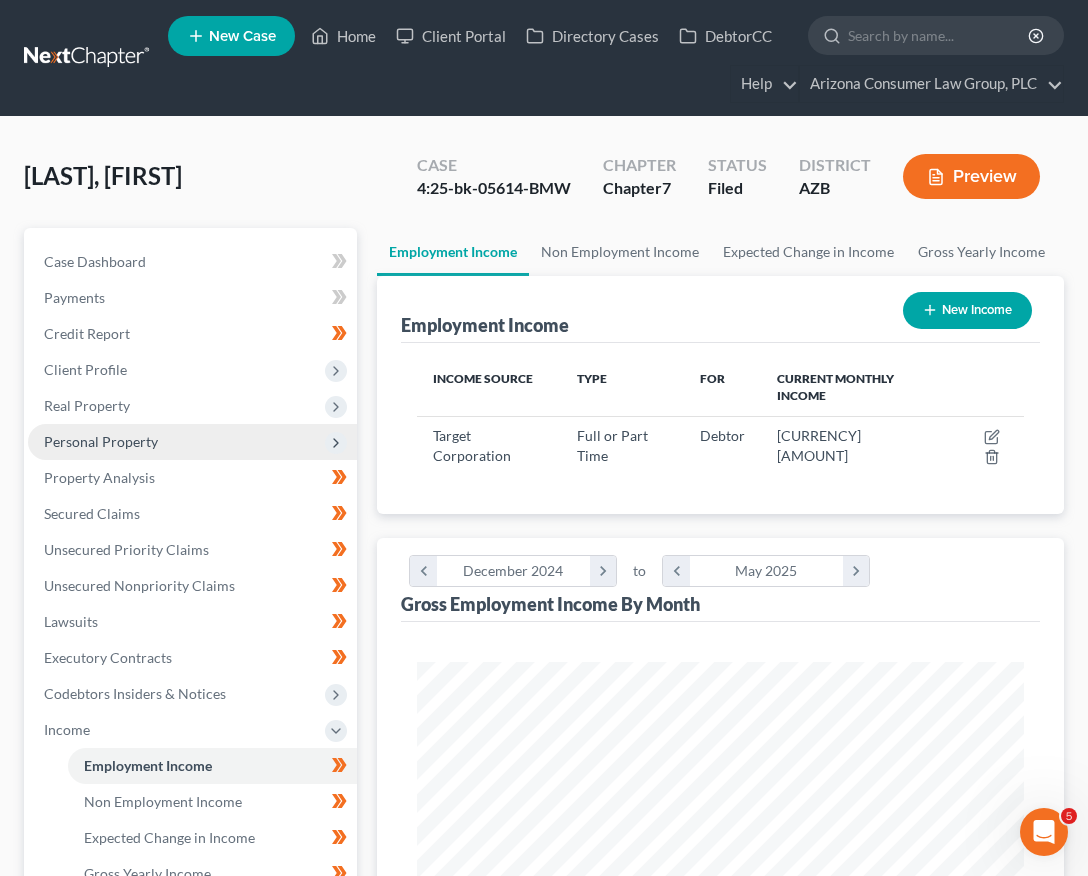 click on "Personal Property" at bounding box center [101, 441] 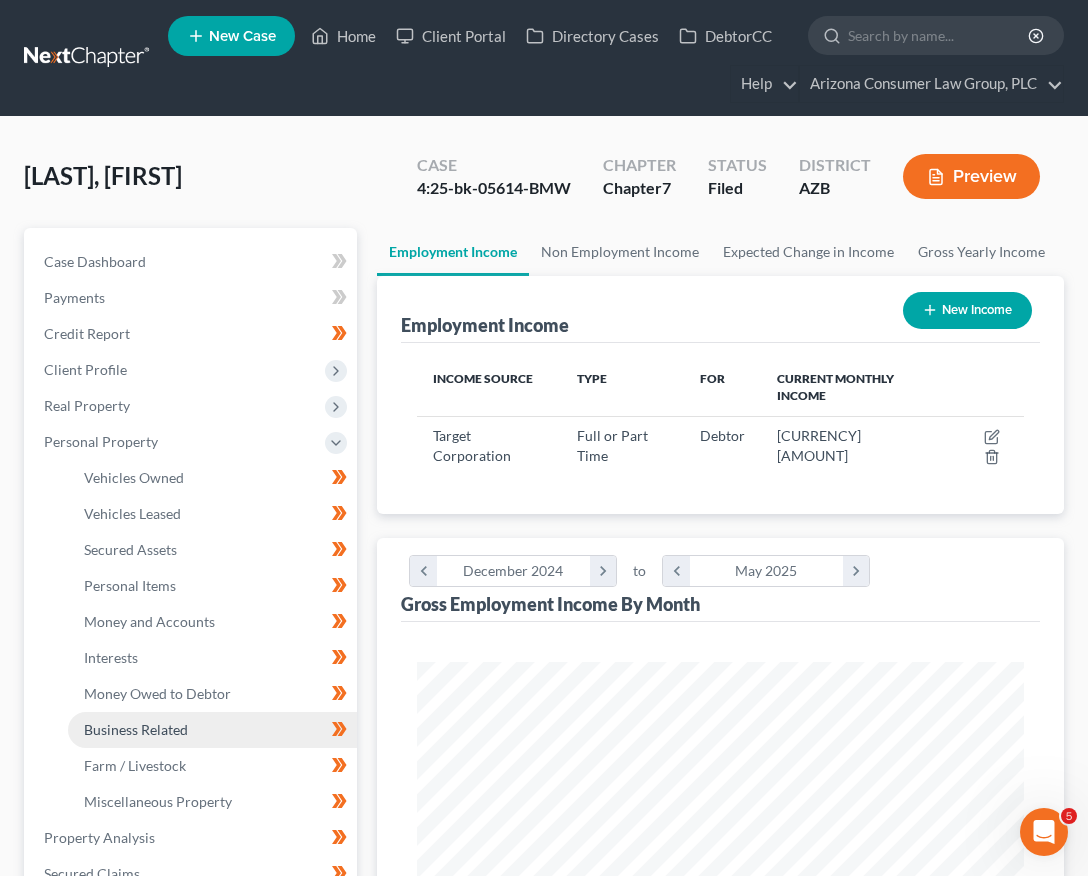 scroll, scrollTop: 38, scrollLeft: 0, axis: vertical 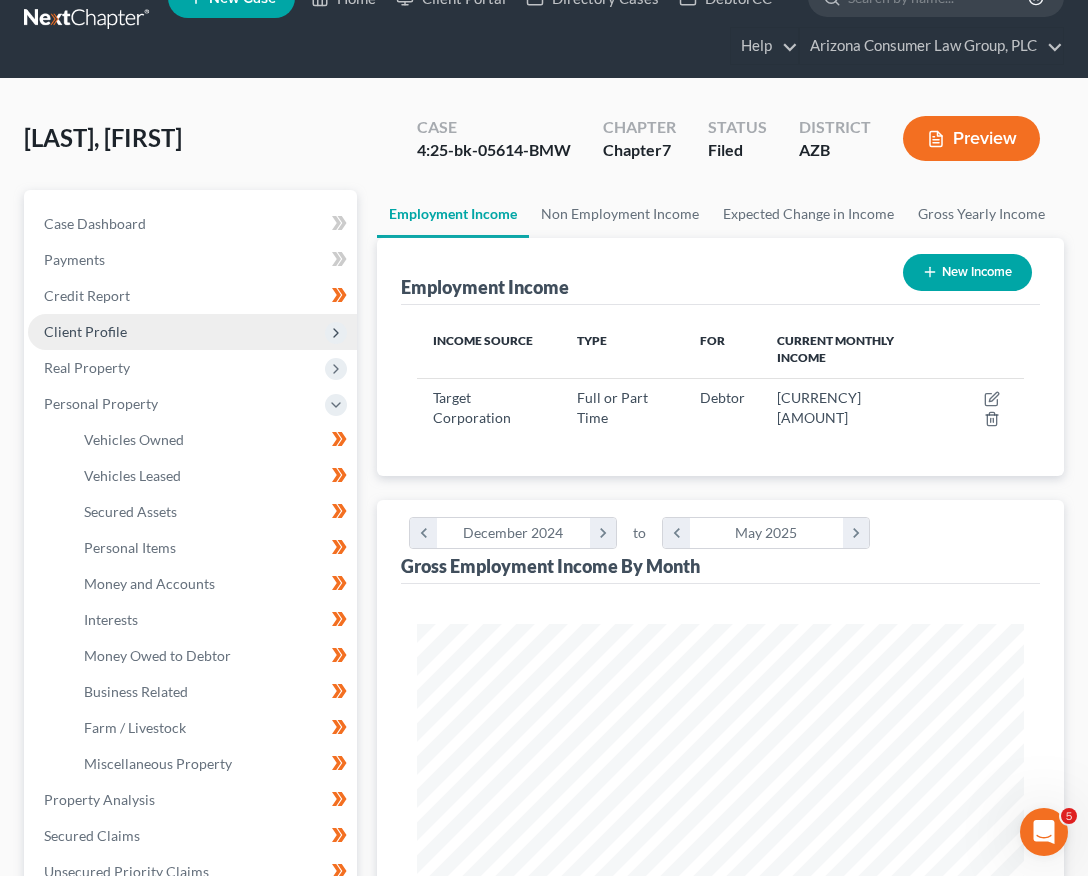 click on "Client Profile" at bounding box center [85, 331] 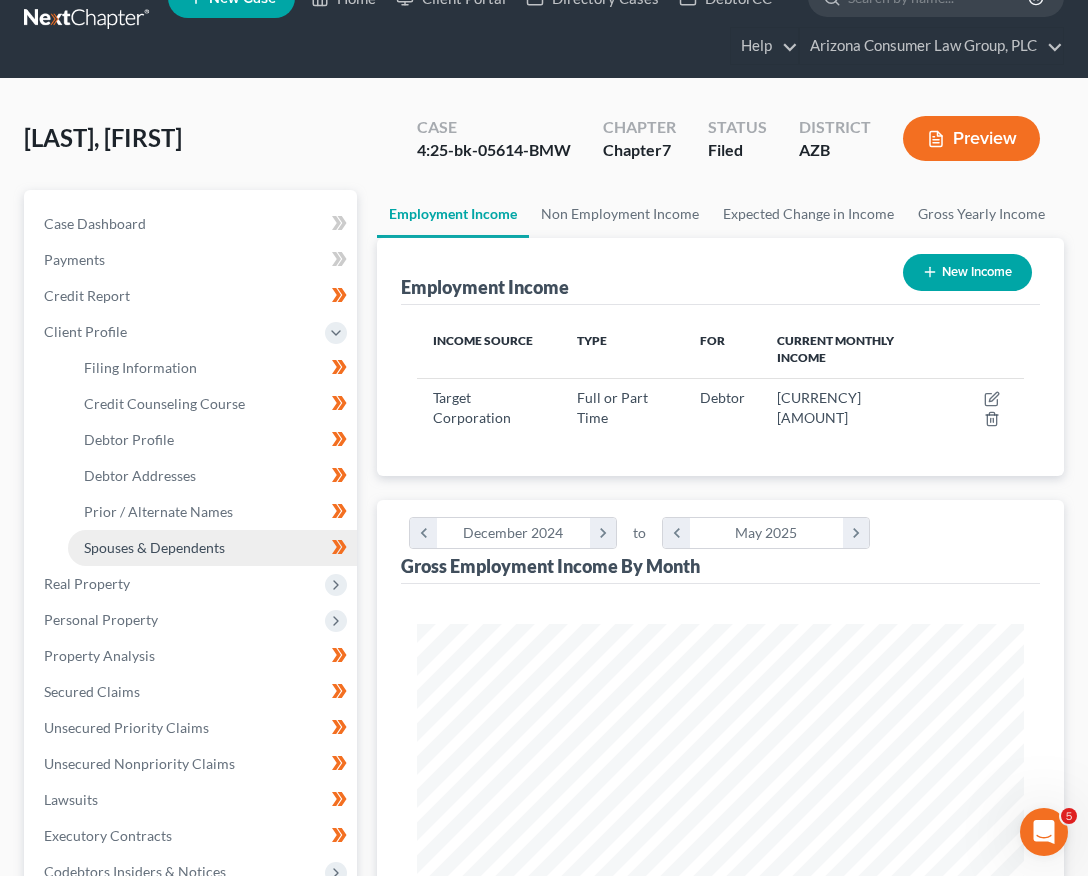 click on "Spouses & Dependents" at bounding box center (154, 547) 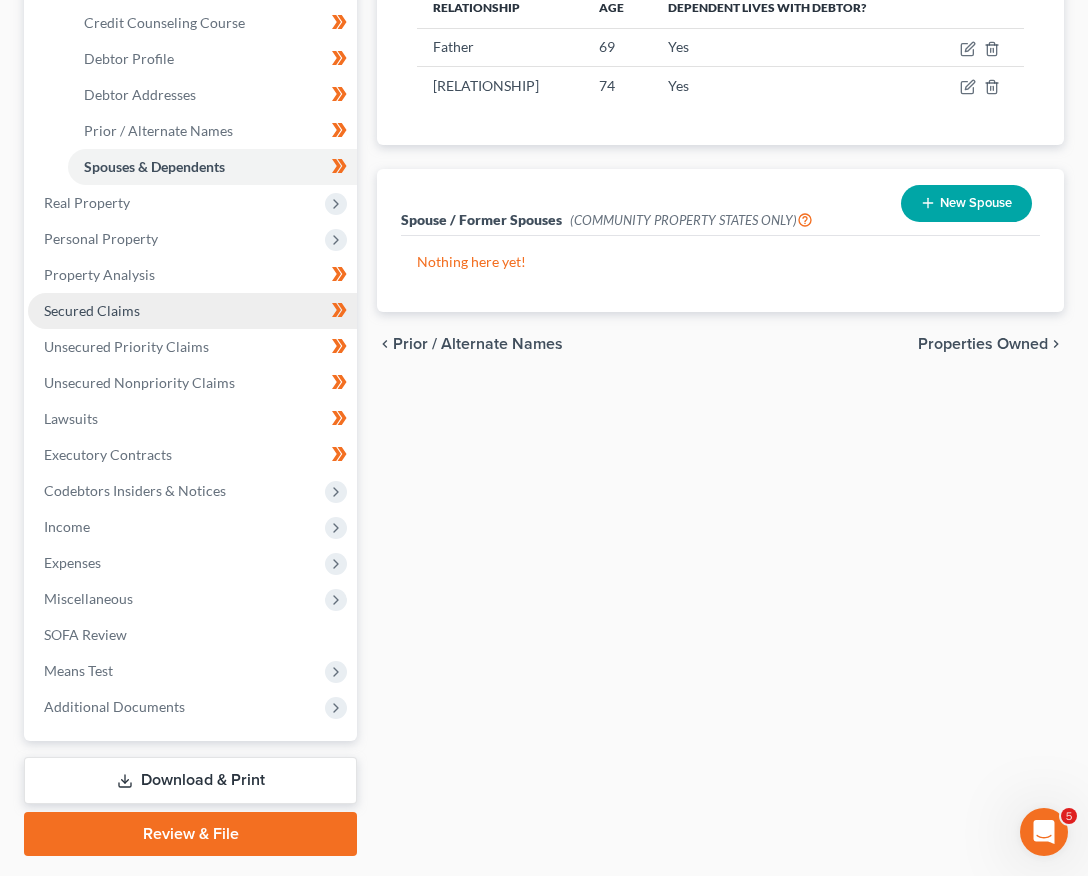 scroll, scrollTop: 425, scrollLeft: 0, axis: vertical 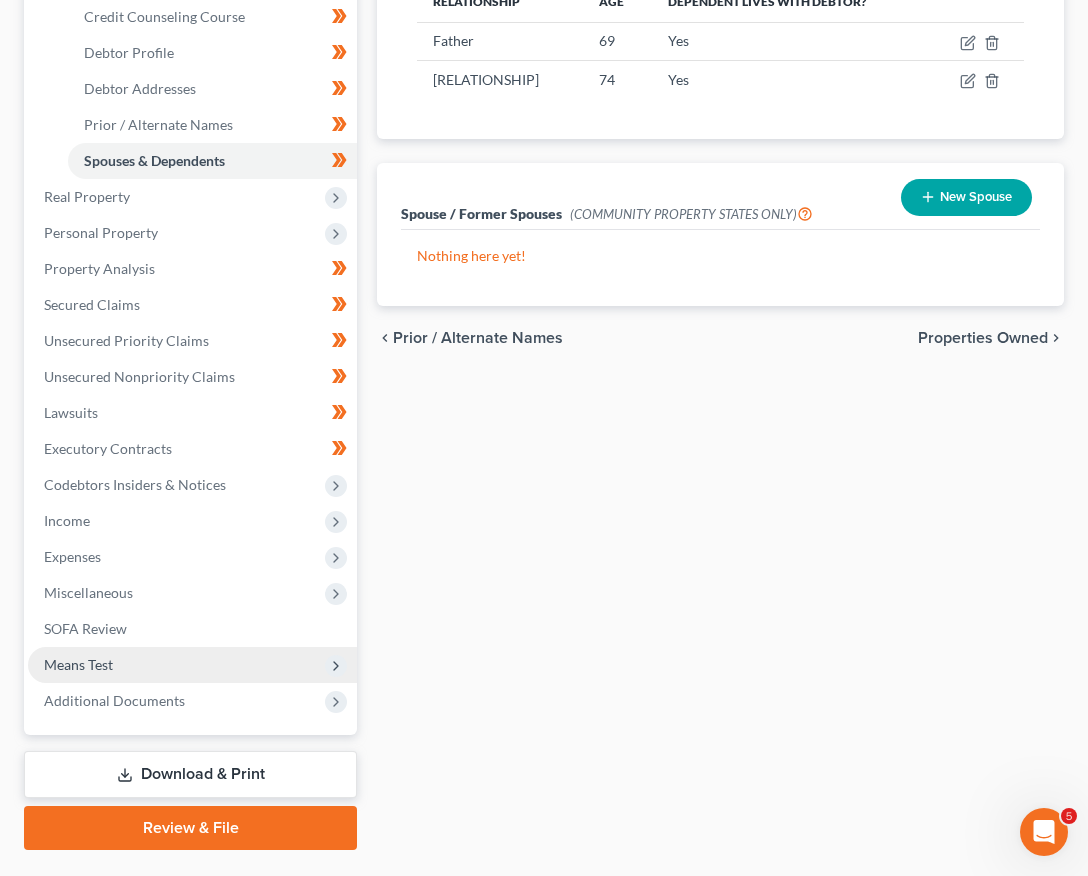 click on "Means Test" at bounding box center [78, 664] 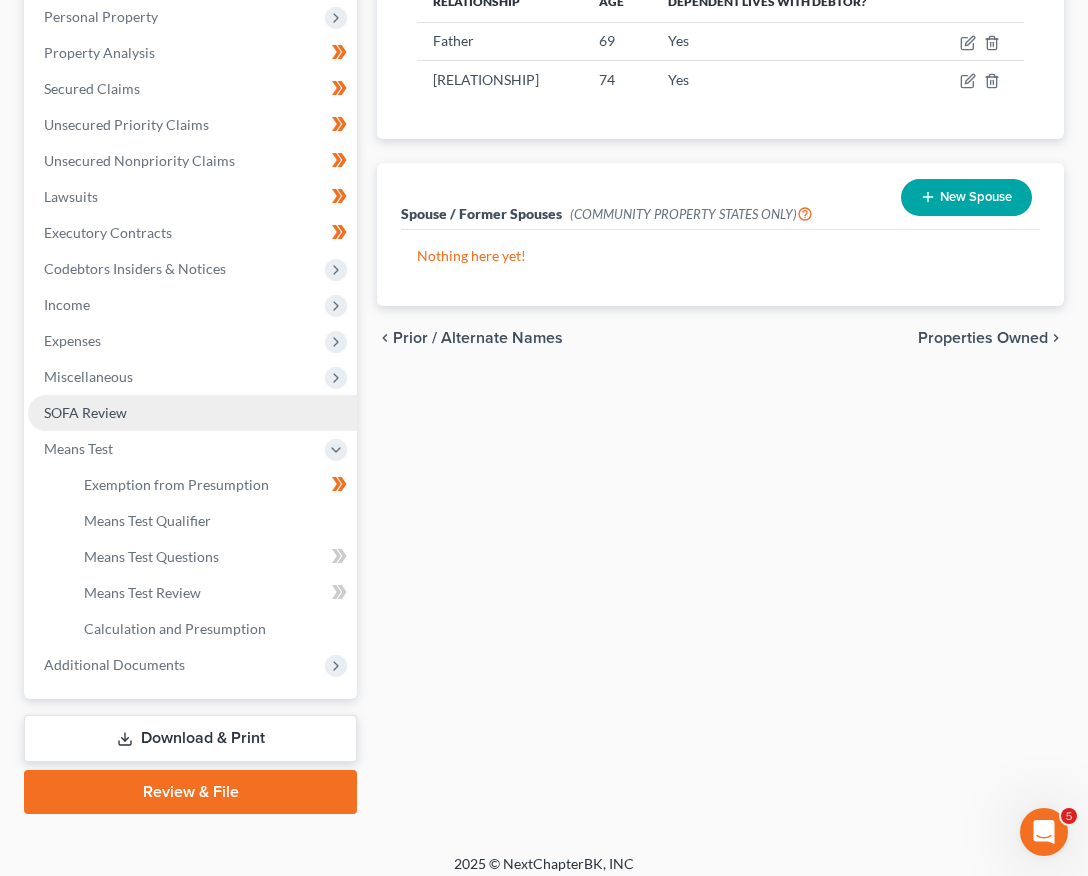 click on "SOFA Review" at bounding box center (85, 412) 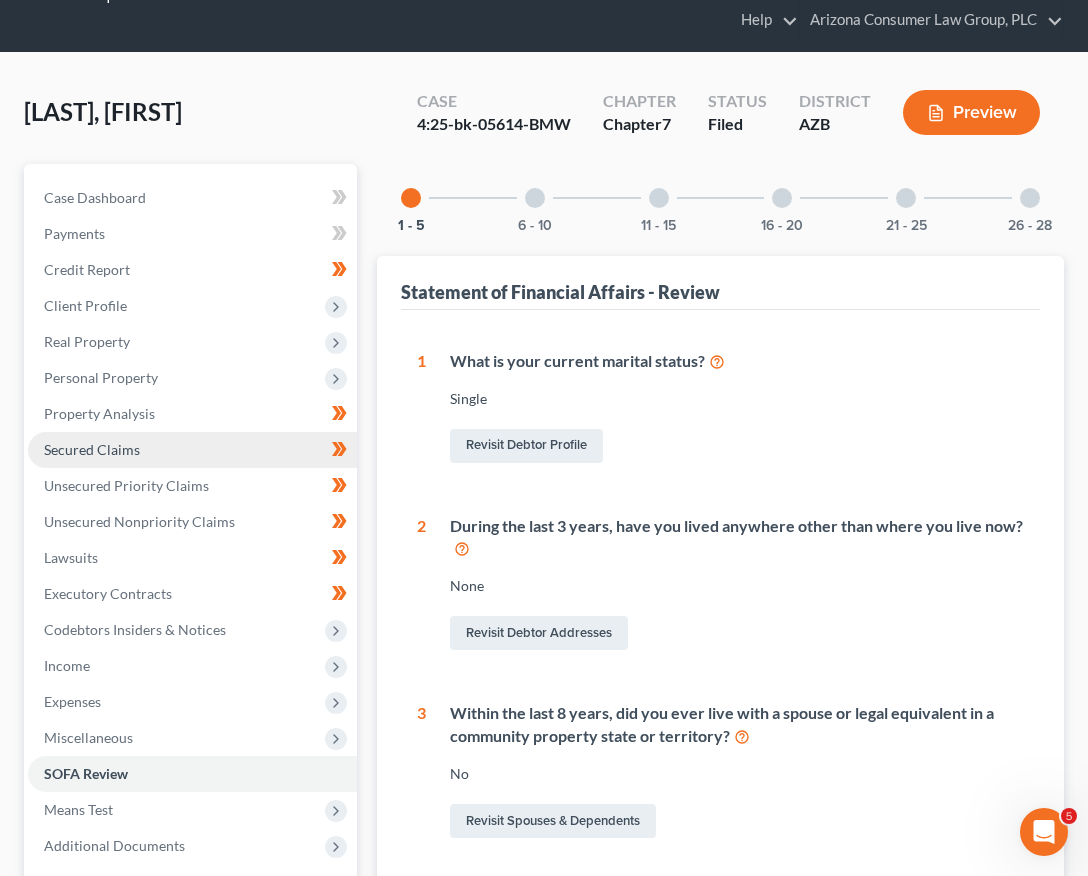 scroll, scrollTop: 94, scrollLeft: 0, axis: vertical 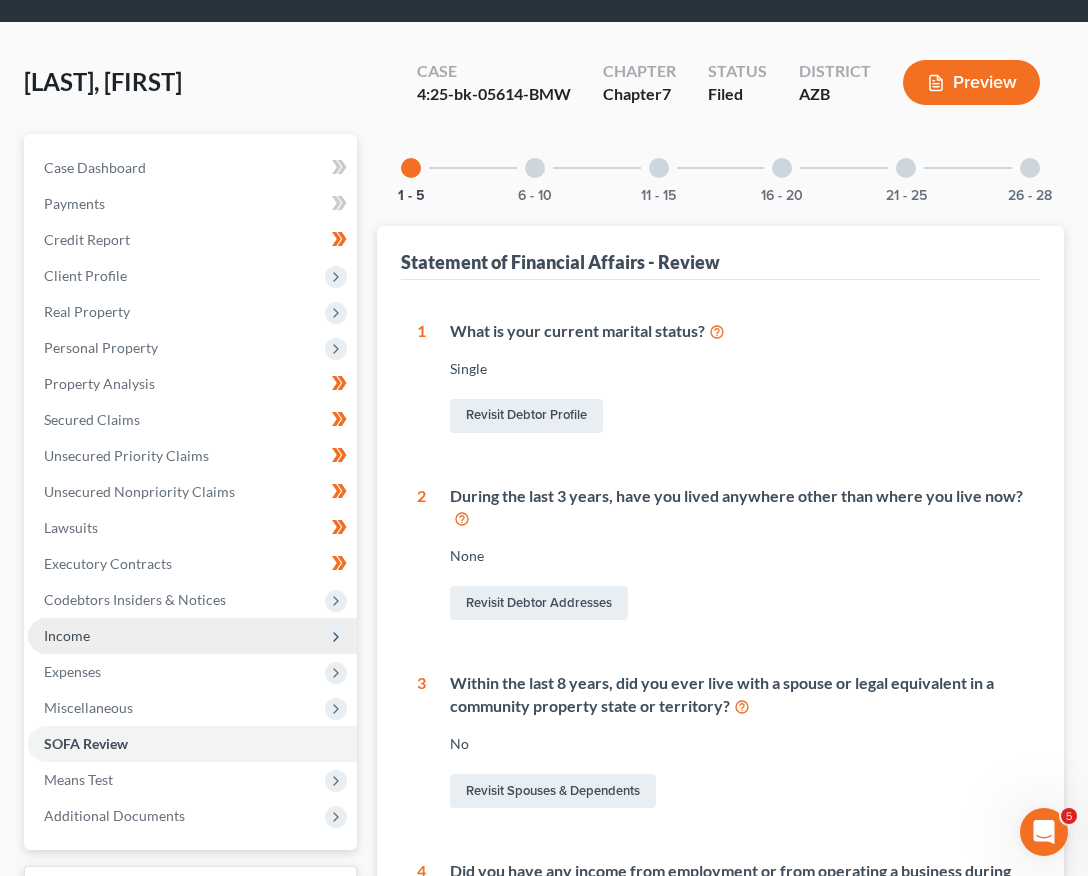 click on "Income" at bounding box center [67, 635] 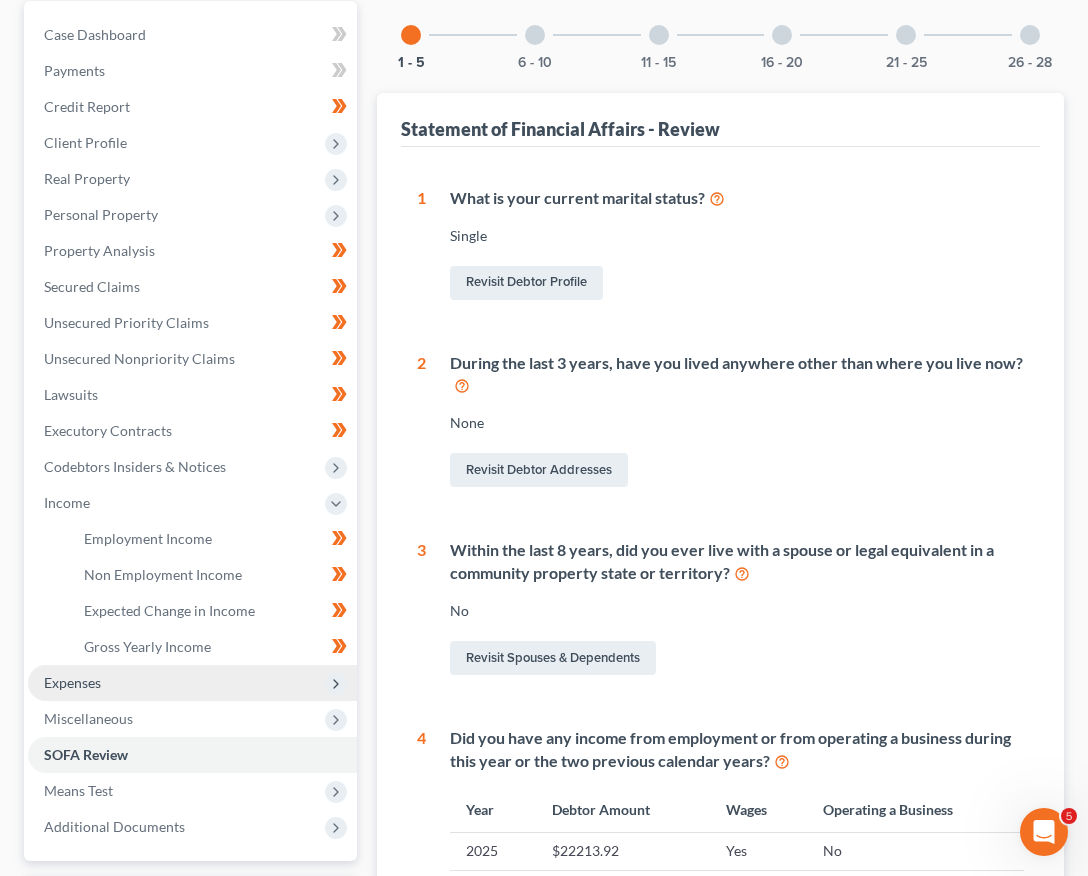 scroll, scrollTop: 229, scrollLeft: 0, axis: vertical 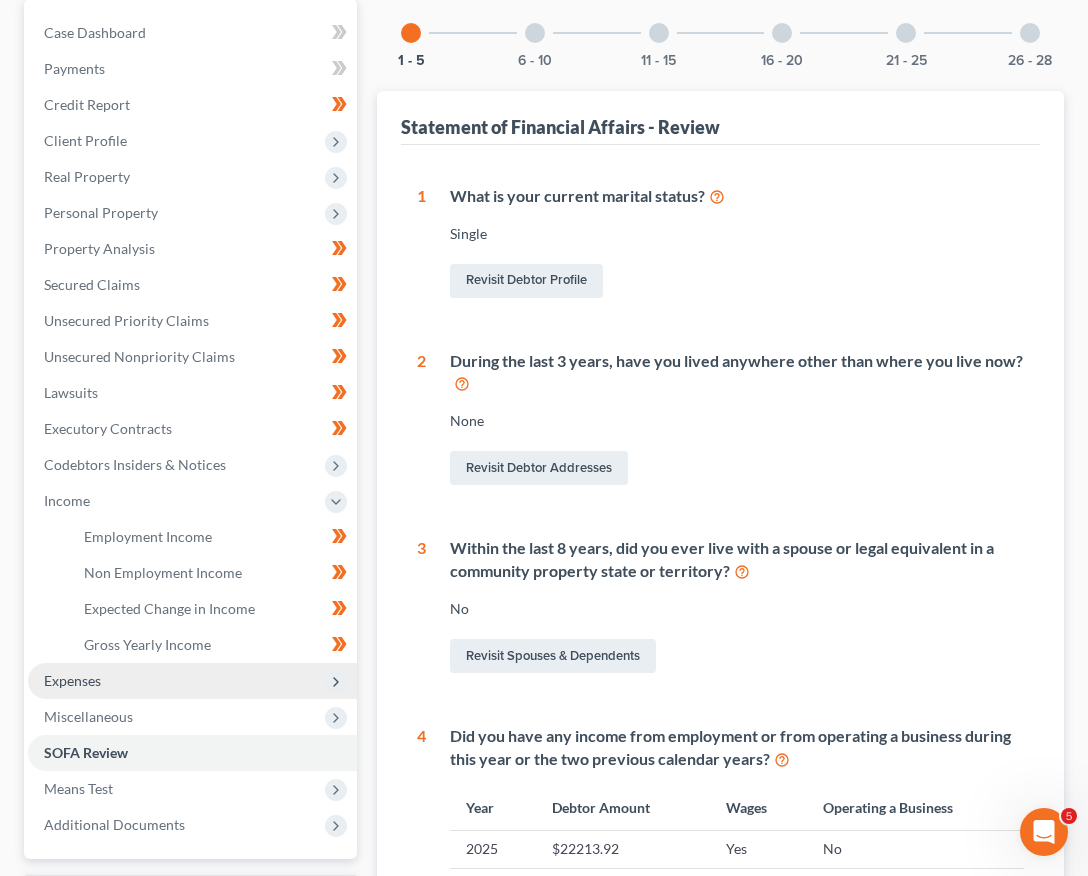 click on "Expenses" at bounding box center (72, 680) 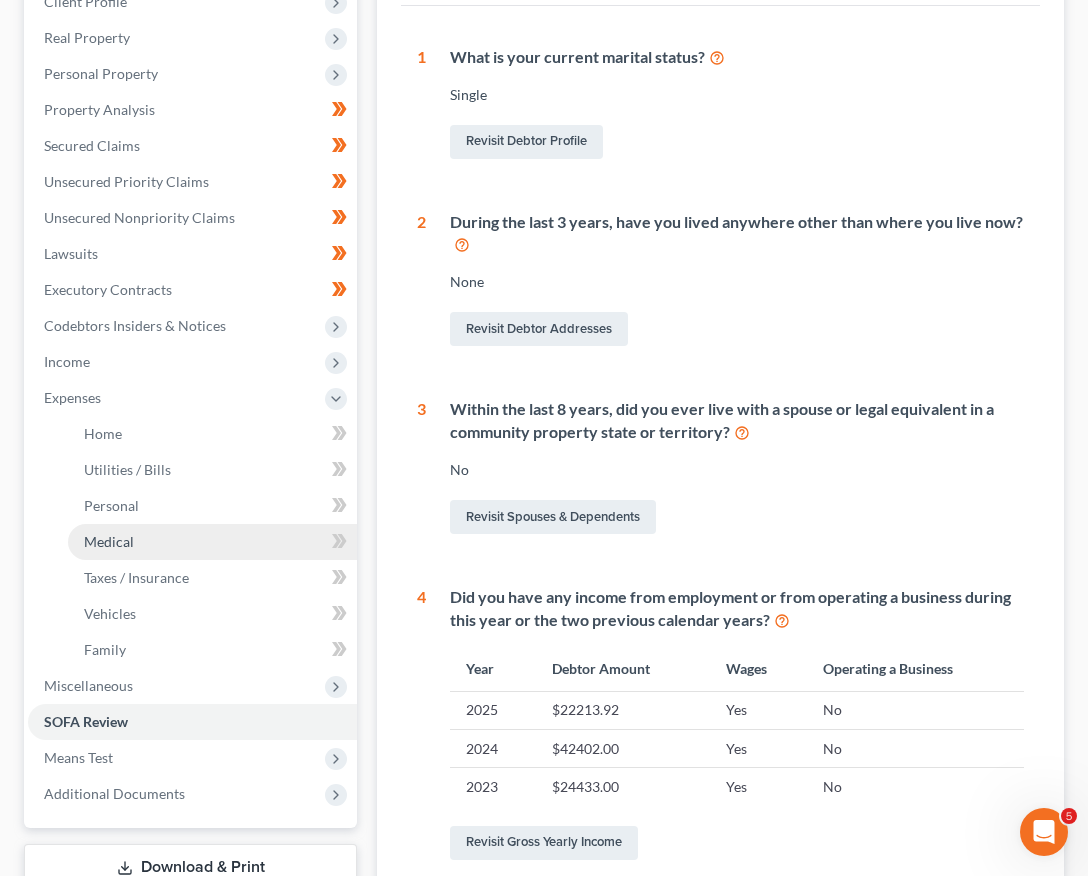 scroll, scrollTop: 357, scrollLeft: 0, axis: vertical 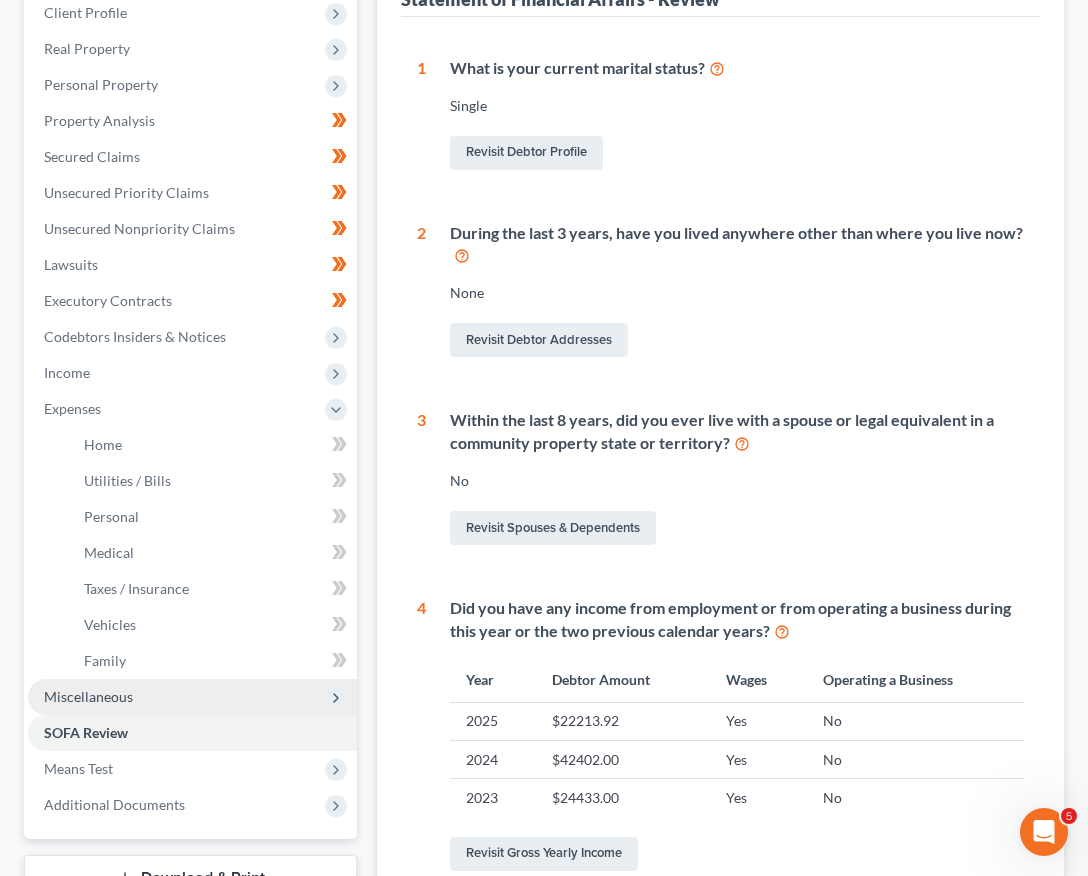 click on "Miscellaneous" at bounding box center [88, 696] 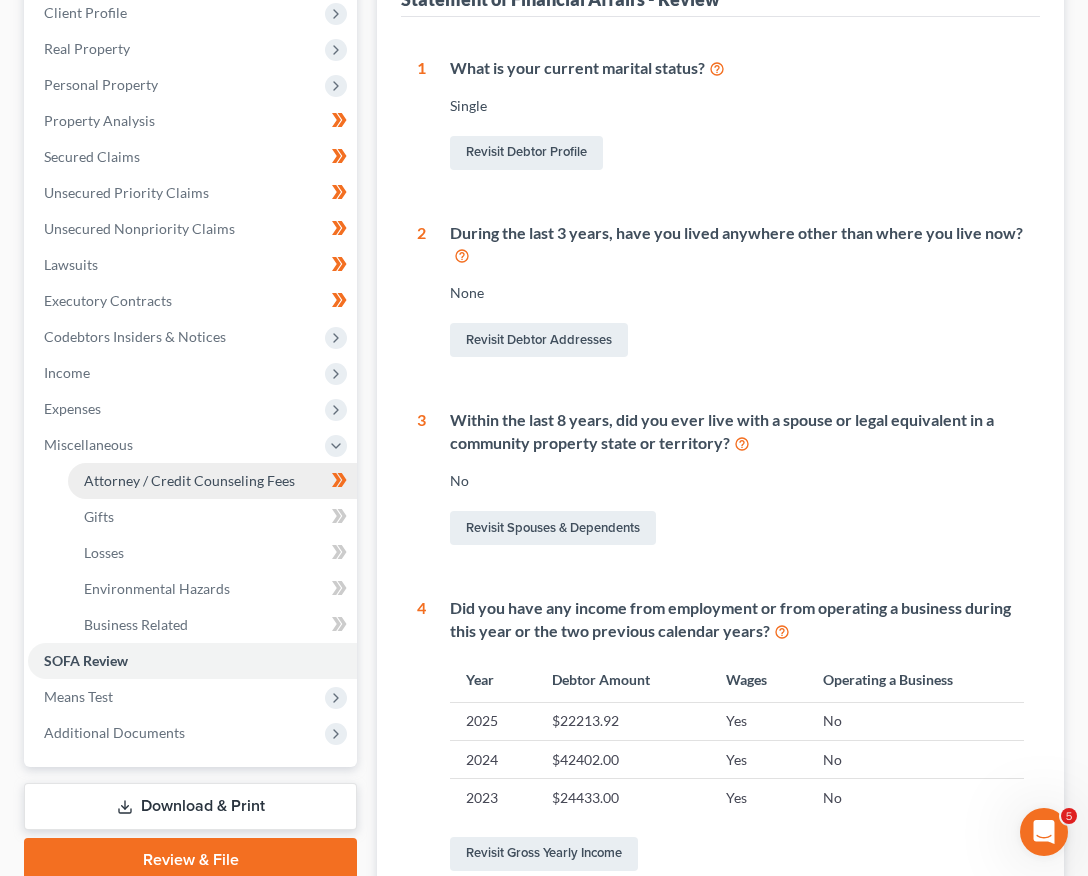 scroll, scrollTop: 322, scrollLeft: 0, axis: vertical 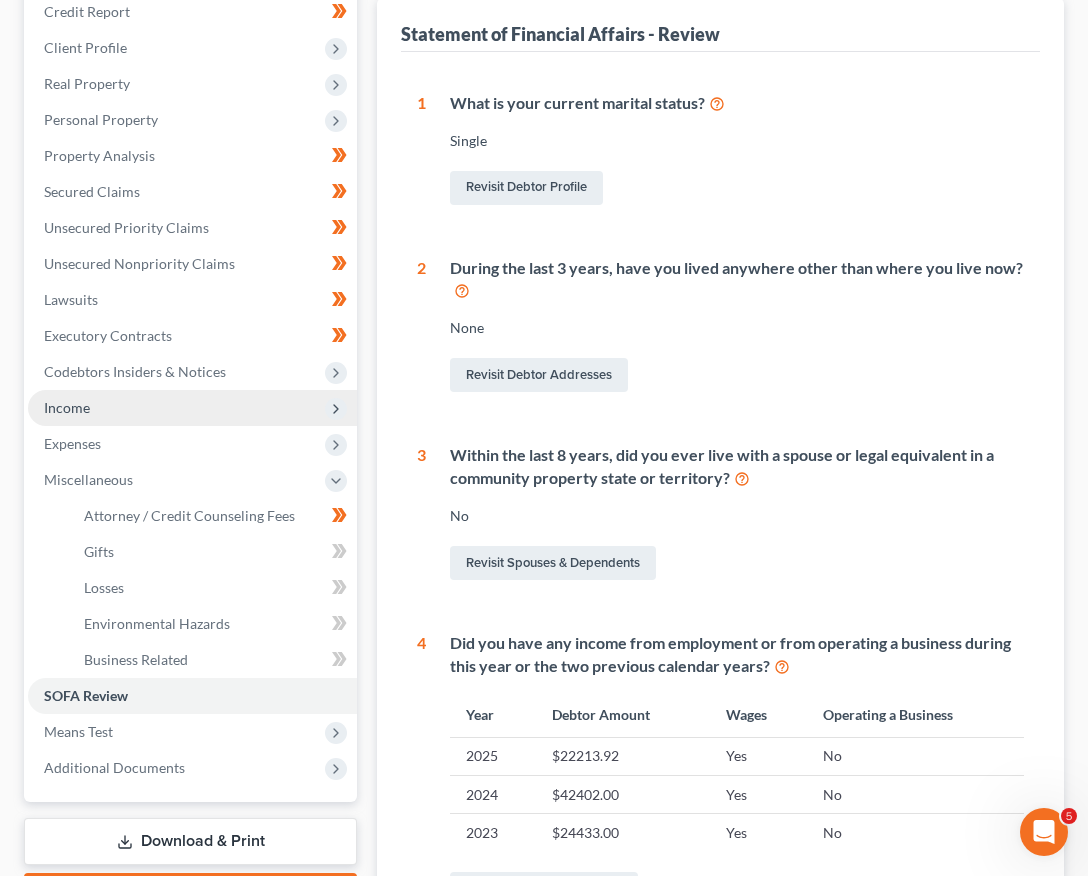 click on "Income" at bounding box center (67, 407) 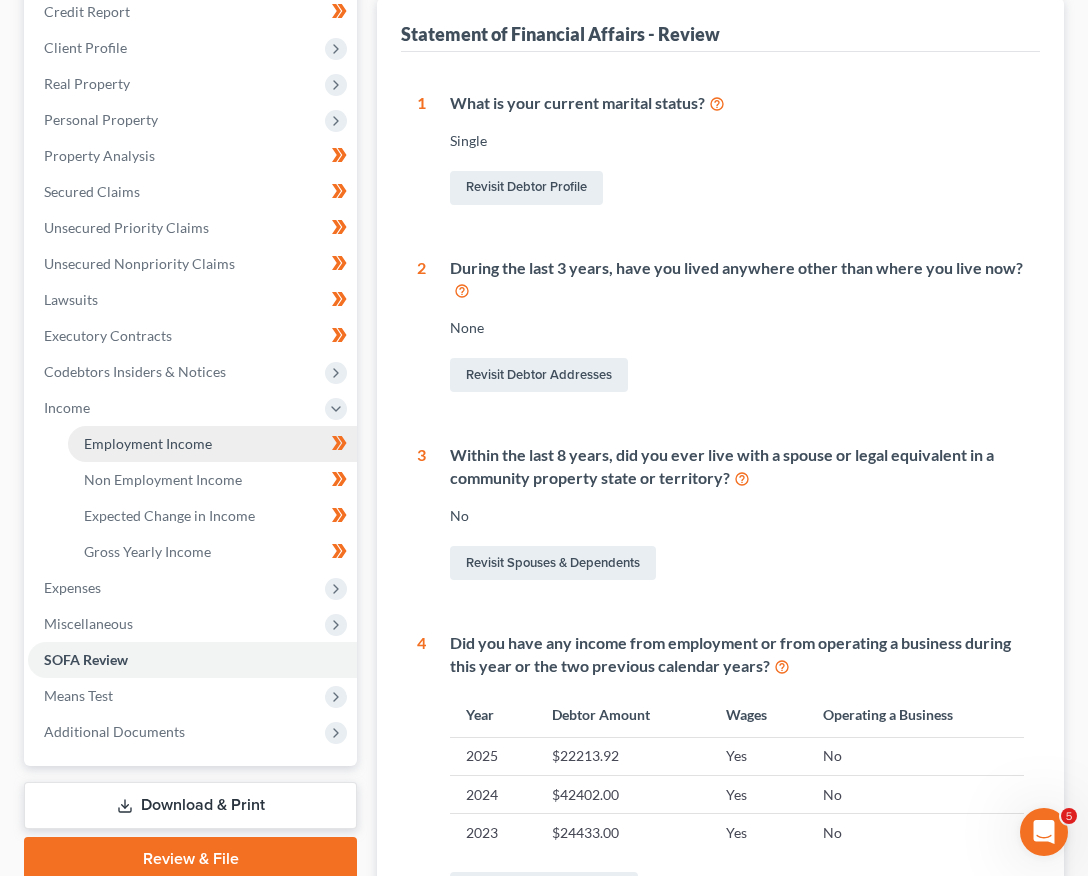 click on "Employment Income" at bounding box center [148, 443] 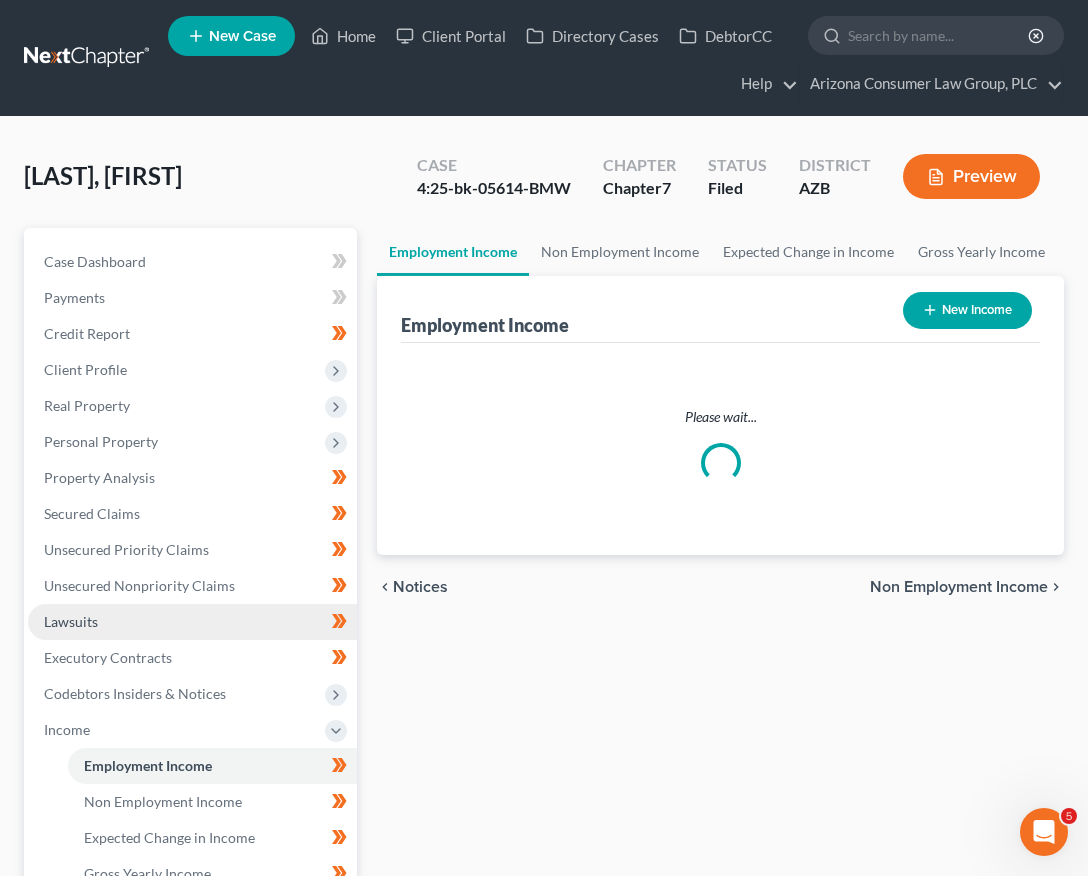 scroll, scrollTop: 0, scrollLeft: 0, axis: both 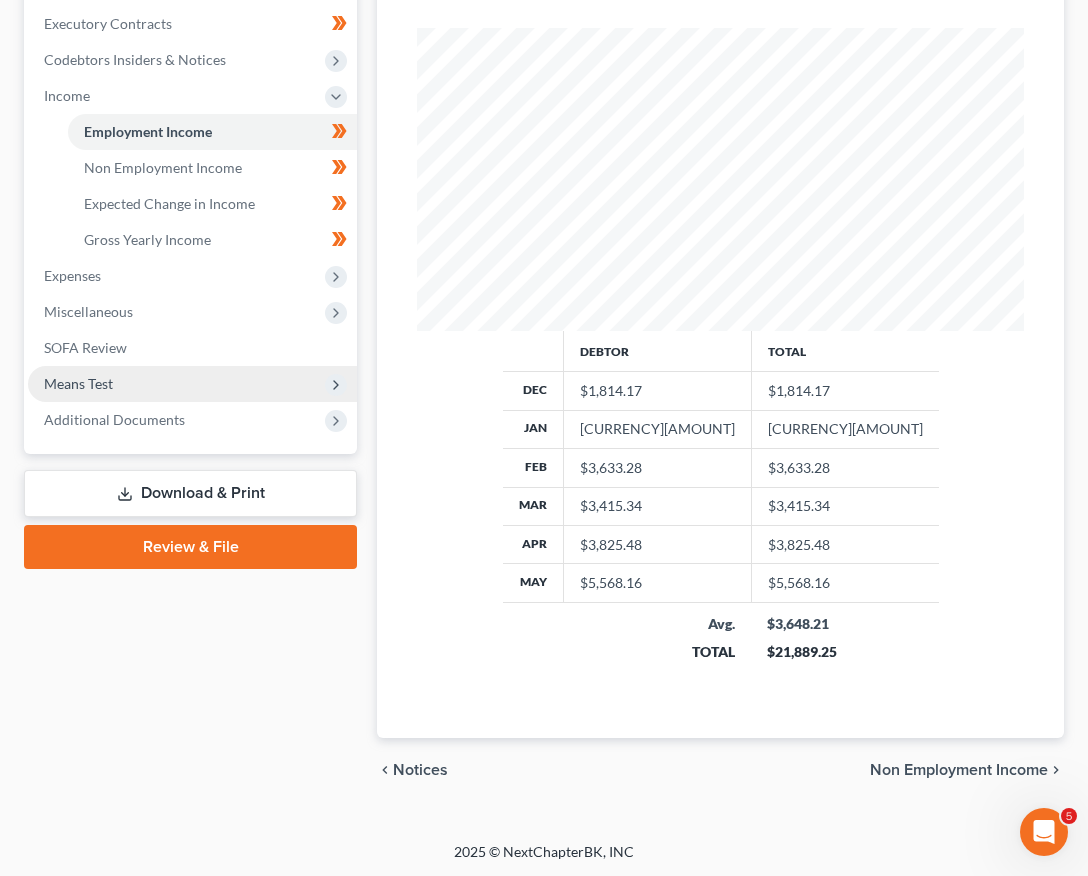 click on "Means Test" at bounding box center (78, 383) 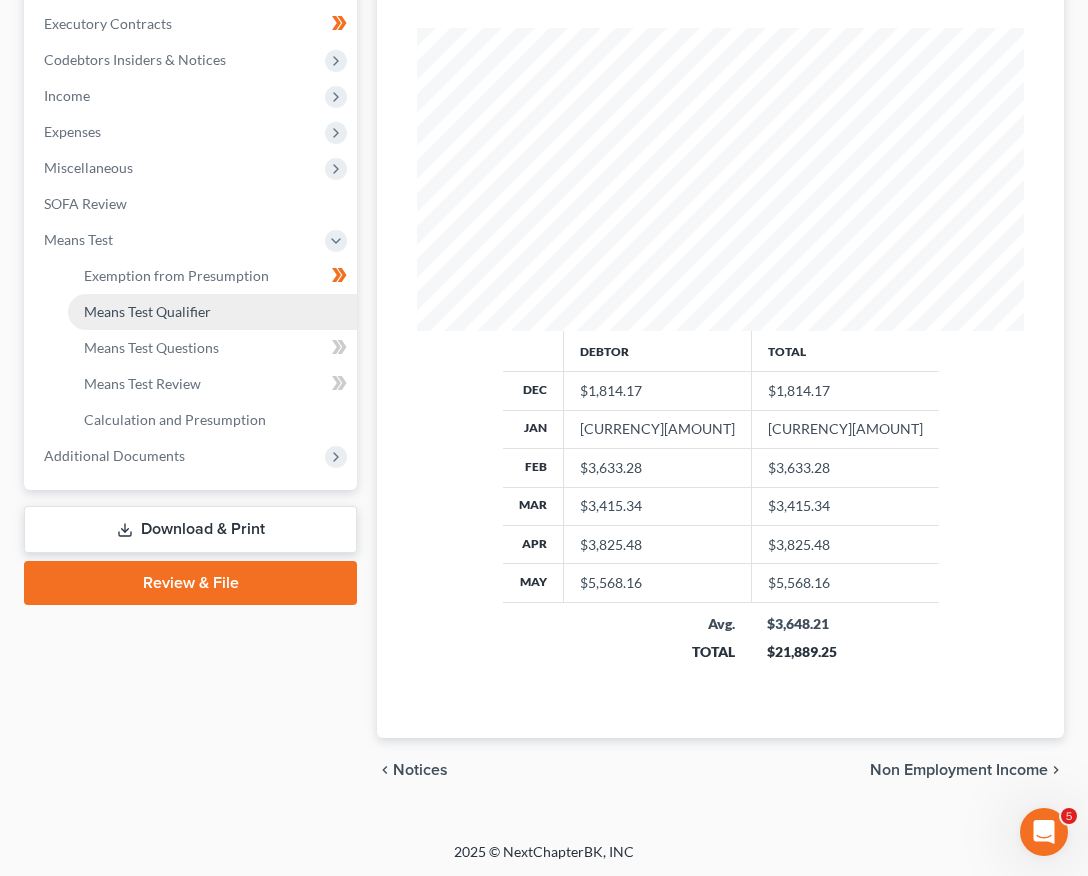 click on "Means Test Qualifier" at bounding box center [147, 311] 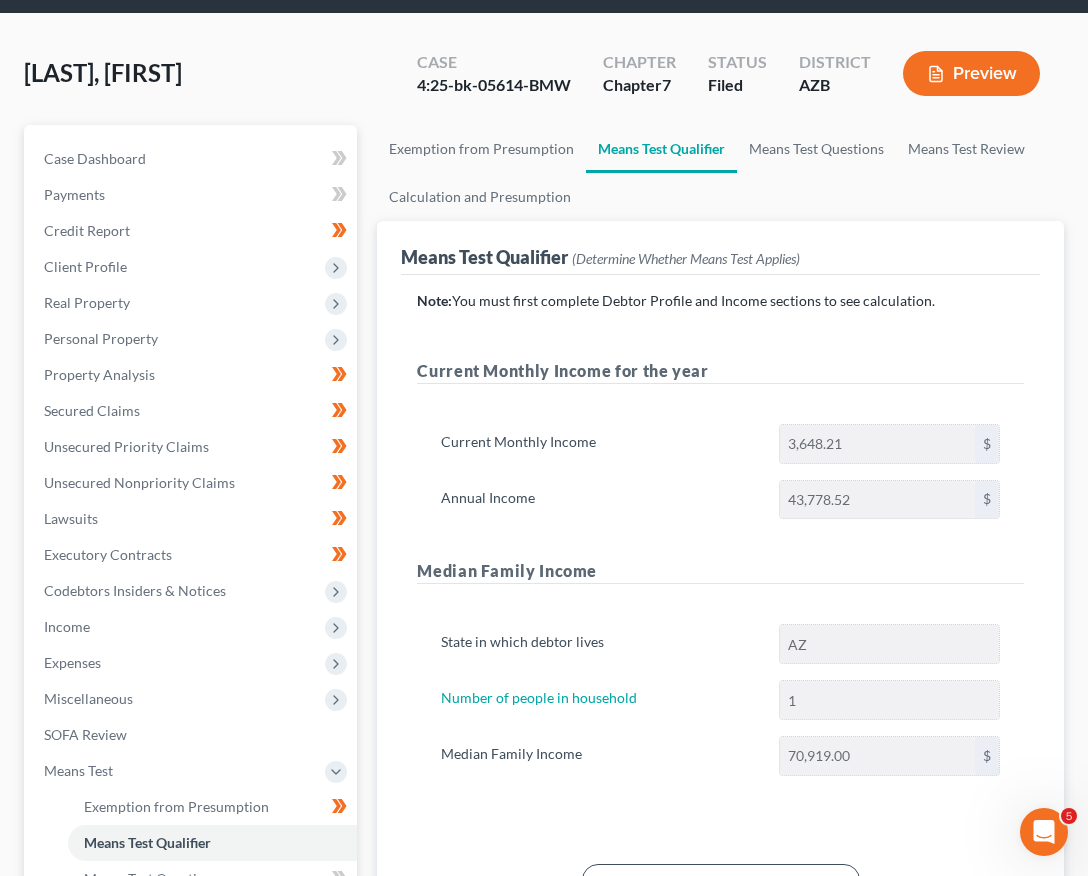 scroll, scrollTop: 117, scrollLeft: 0, axis: vertical 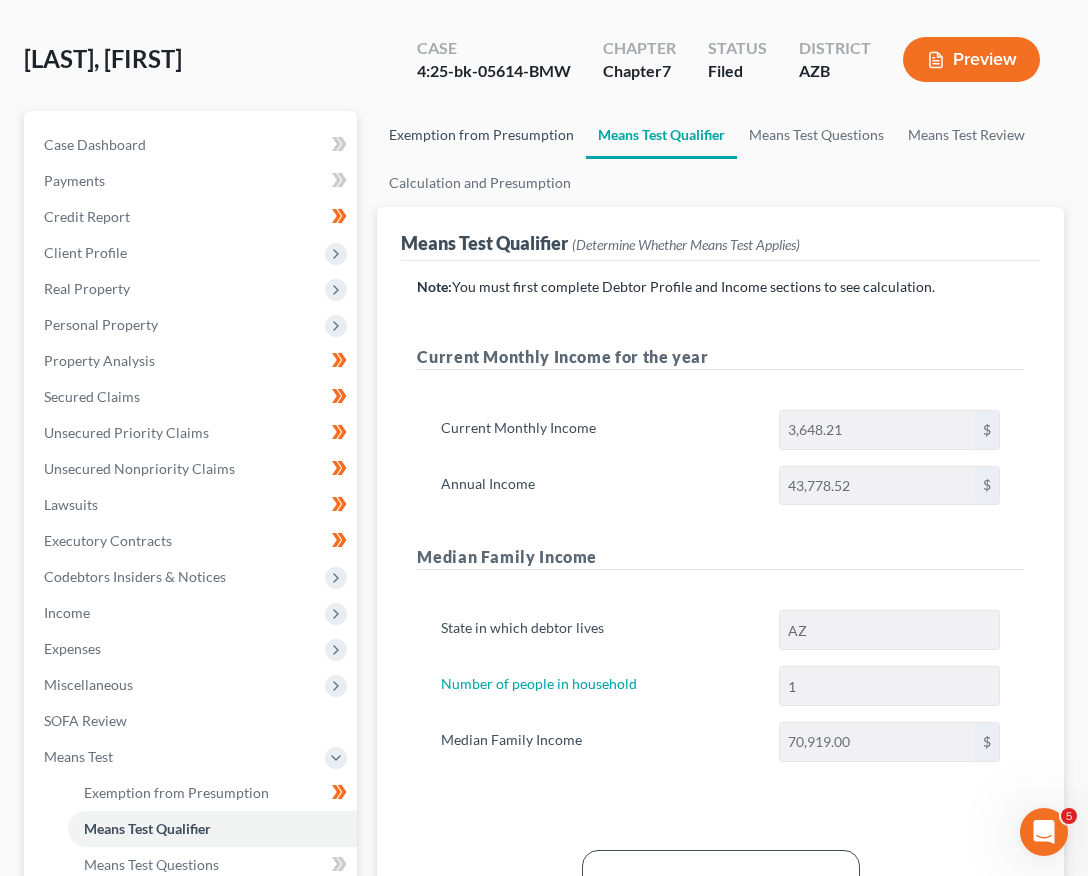 click on "Exemption from Presumption" at bounding box center [481, 135] 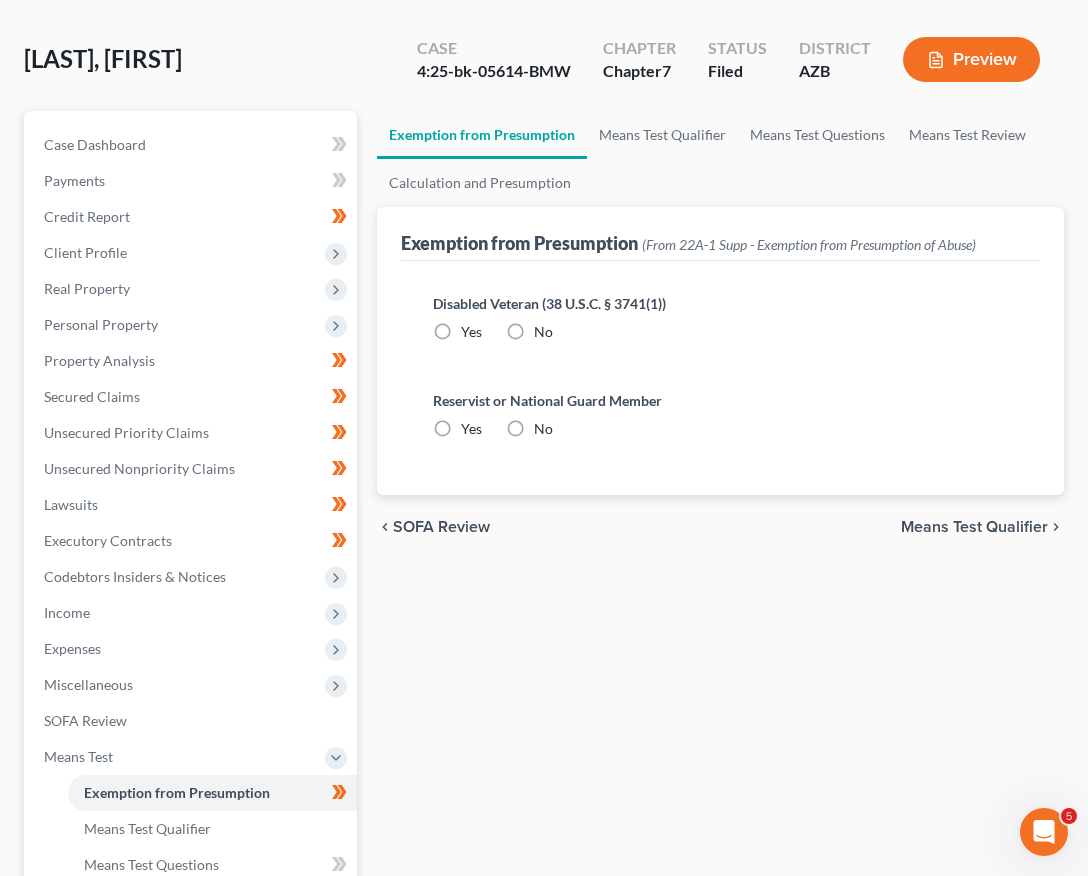 scroll, scrollTop: 8, scrollLeft: 0, axis: vertical 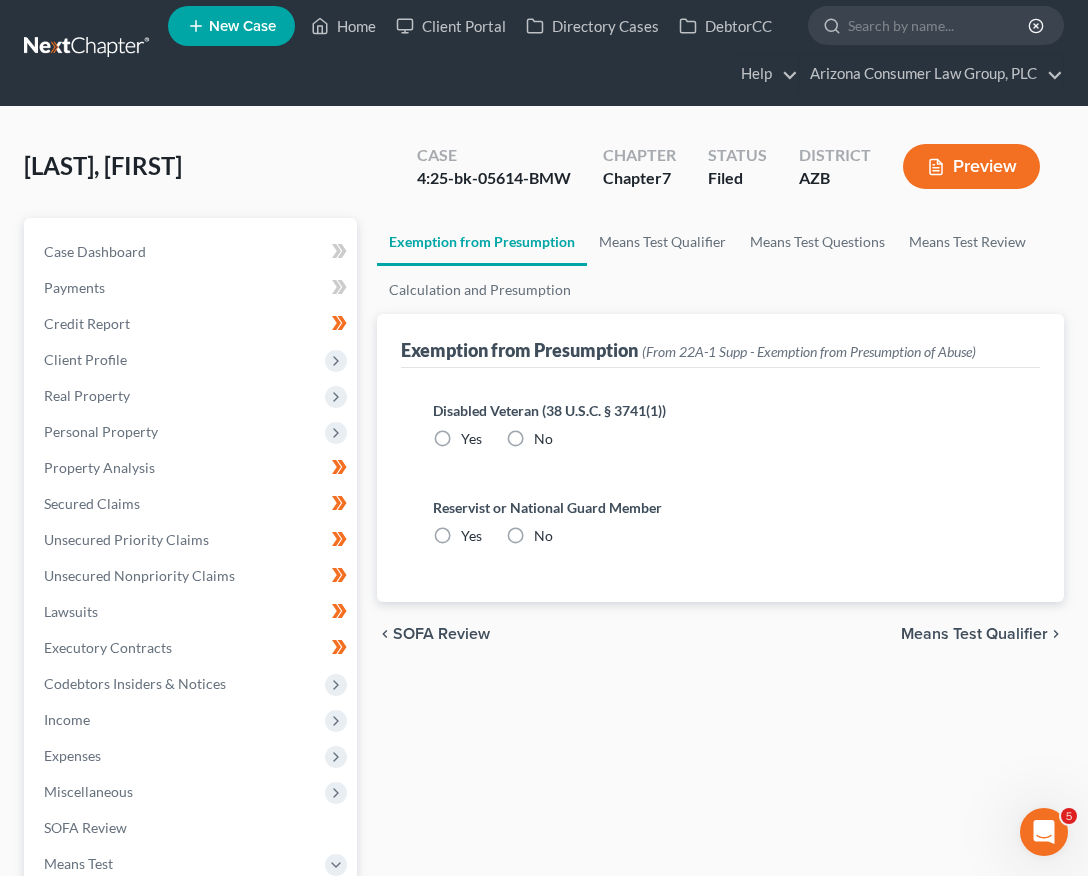 radio on "true" 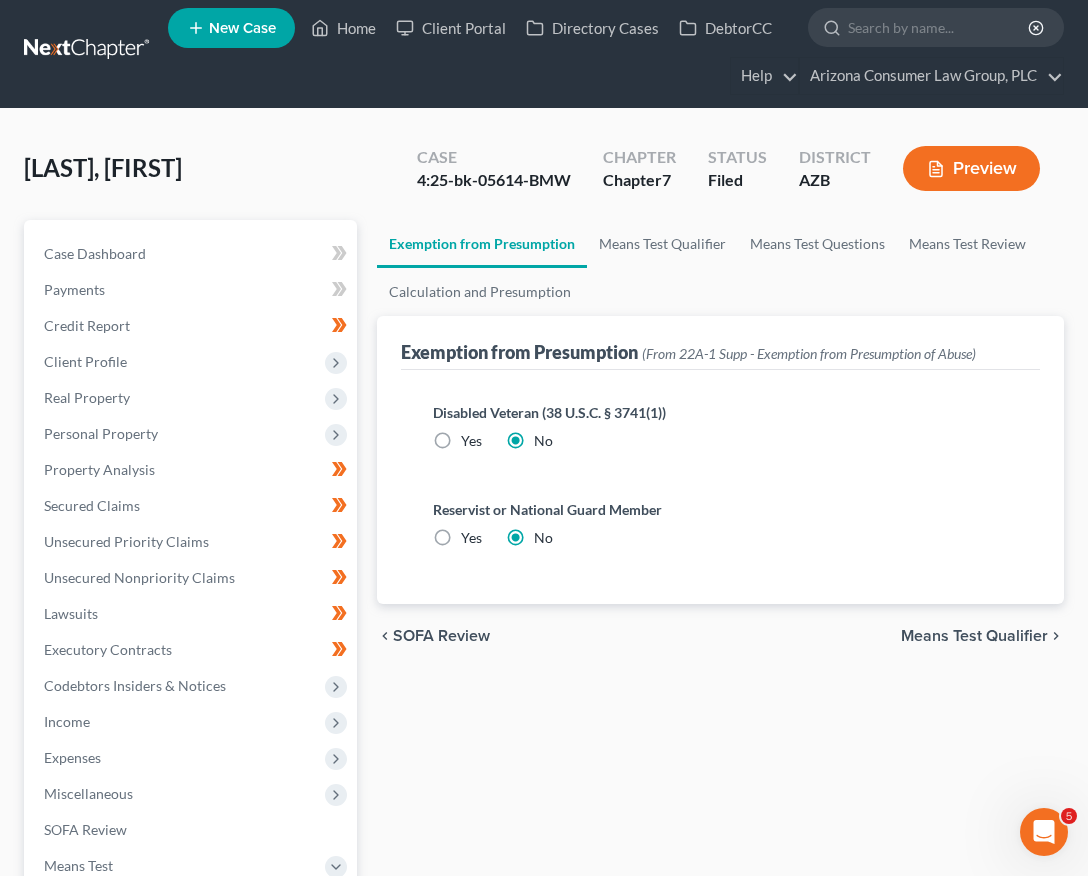 scroll, scrollTop: 0, scrollLeft: 0, axis: both 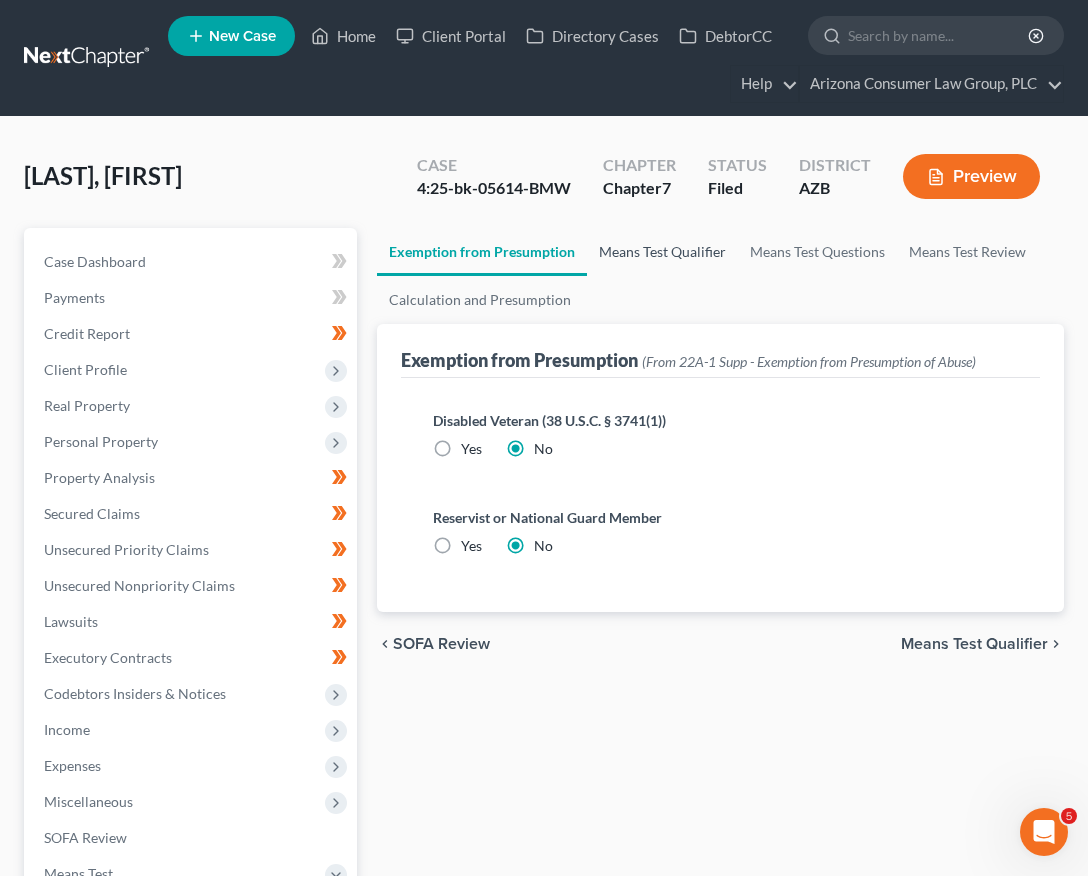 click on "Means Test Qualifier" at bounding box center (662, 252) 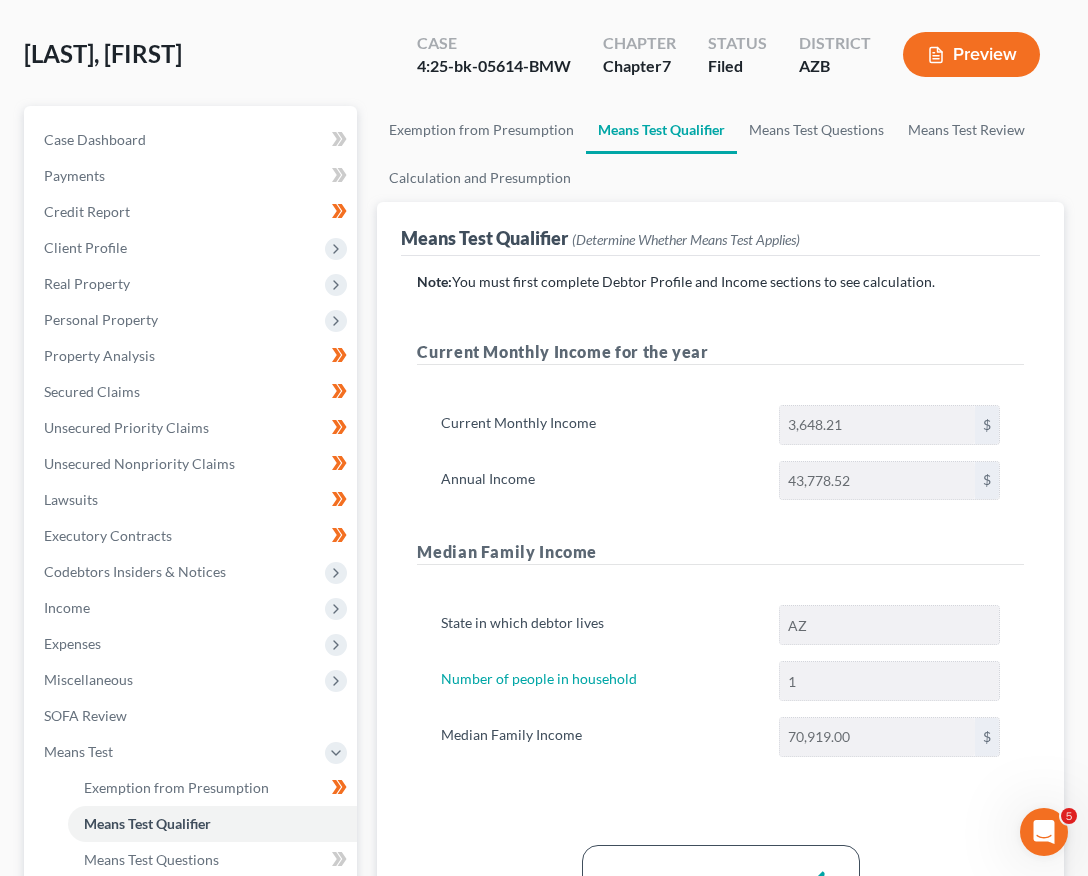 scroll, scrollTop: 127, scrollLeft: 0, axis: vertical 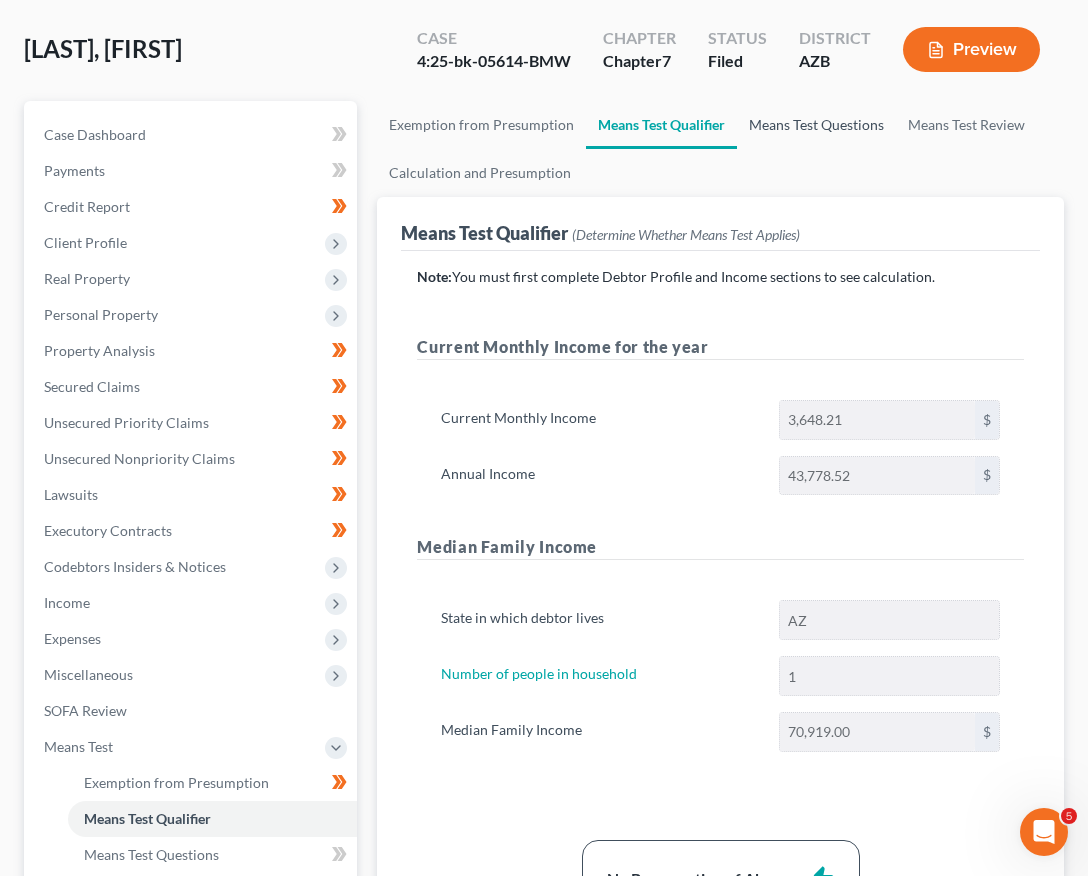 click on "Means Test Questions" at bounding box center [816, 125] 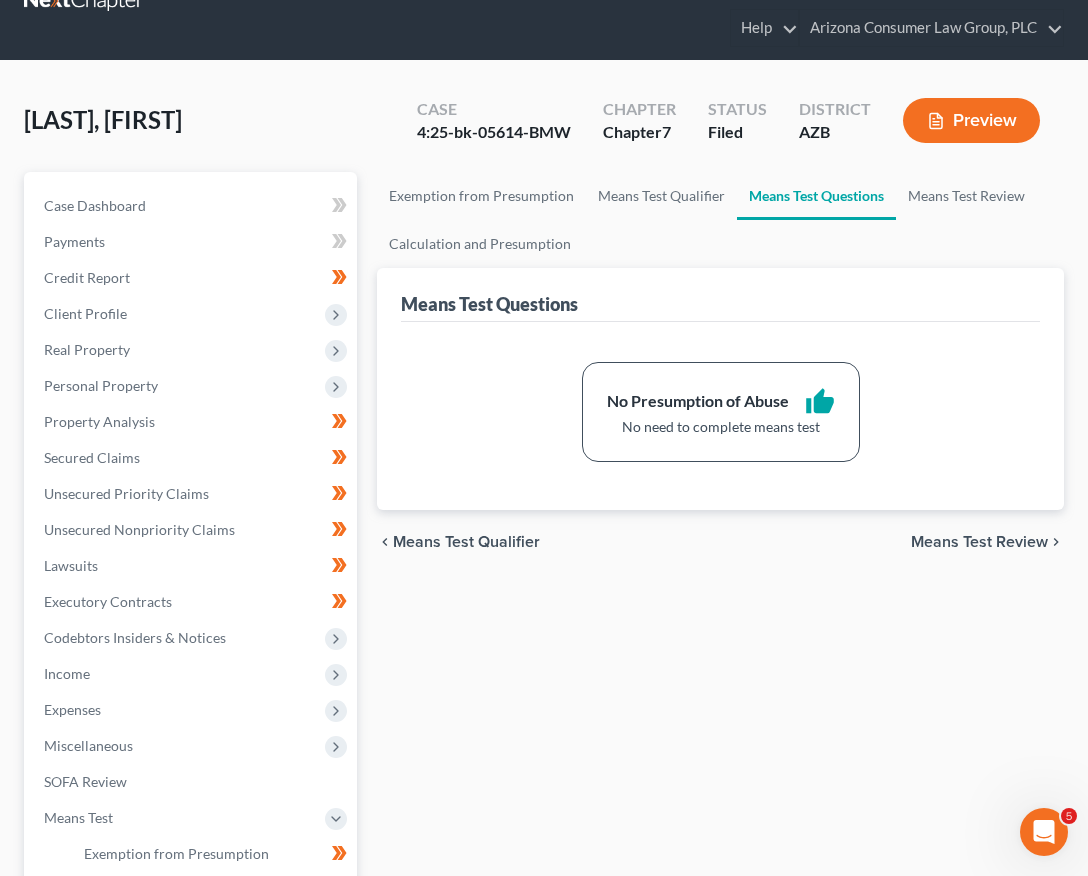 scroll, scrollTop: 0, scrollLeft: 0, axis: both 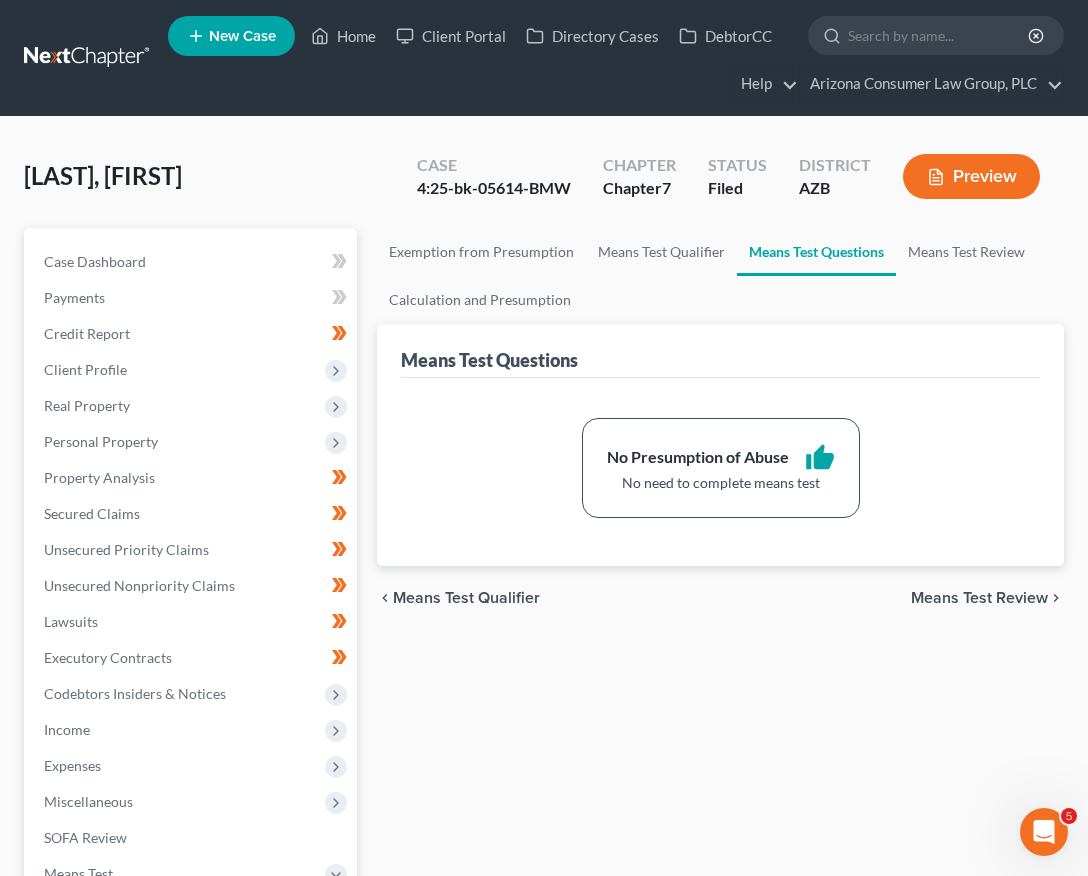 click on "[LAST], [FIRST] Upgraded Case [CASE_NUMBER] Chapter Chapter 7 Status Filed District [STATE] Preview" at bounding box center (544, 184) 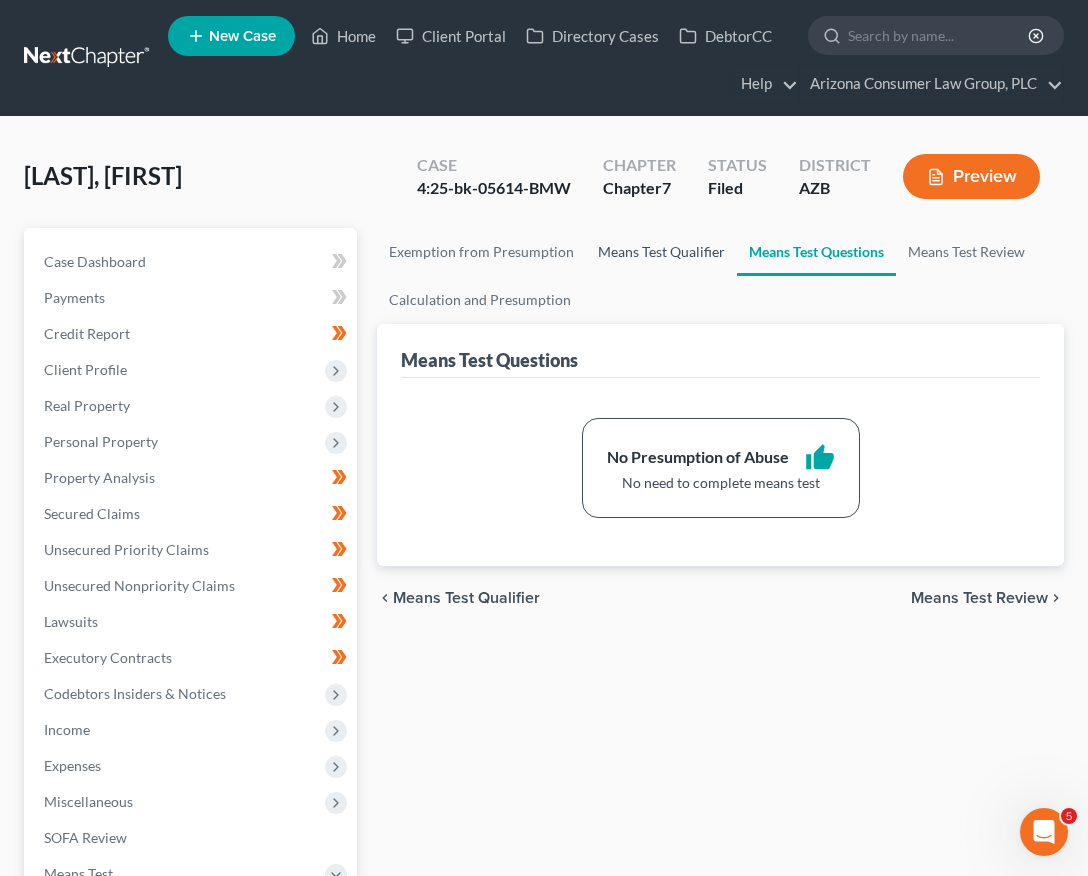 click on "Means Test Qualifier" at bounding box center (661, 252) 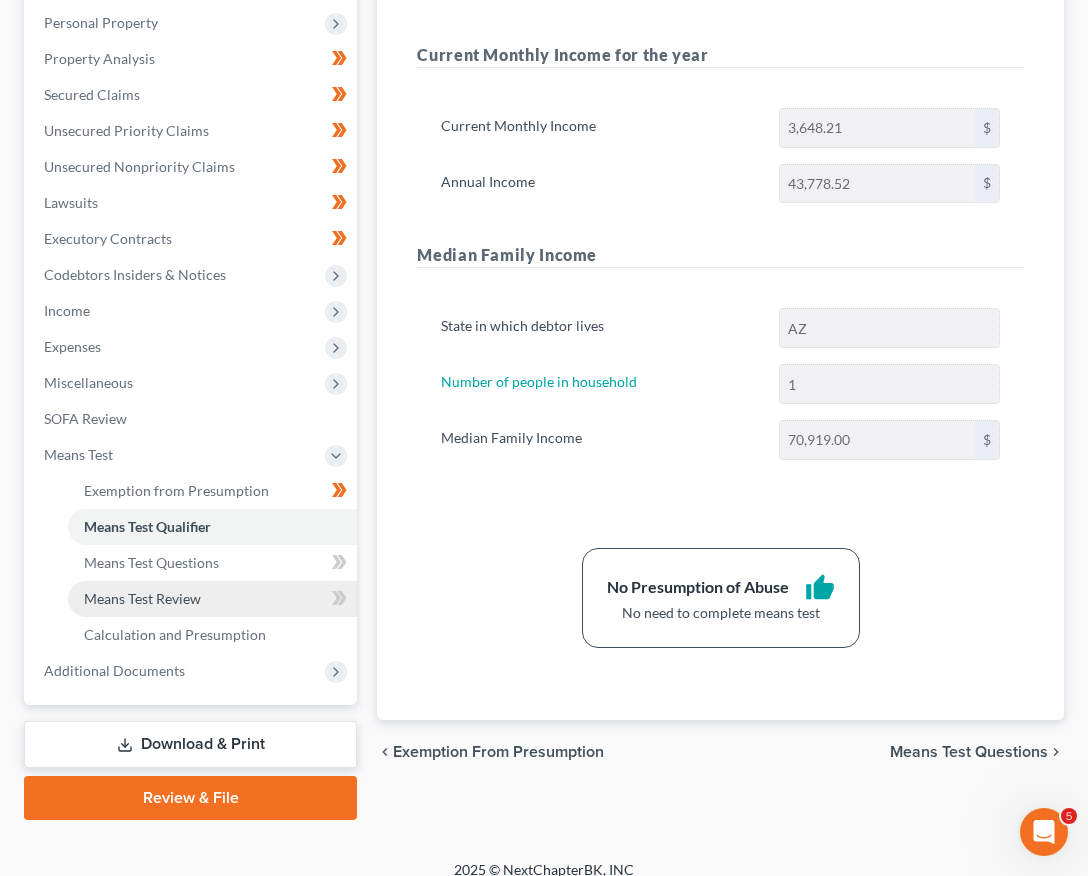 scroll, scrollTop: 437, scrollLeft: 0, axis: vertical 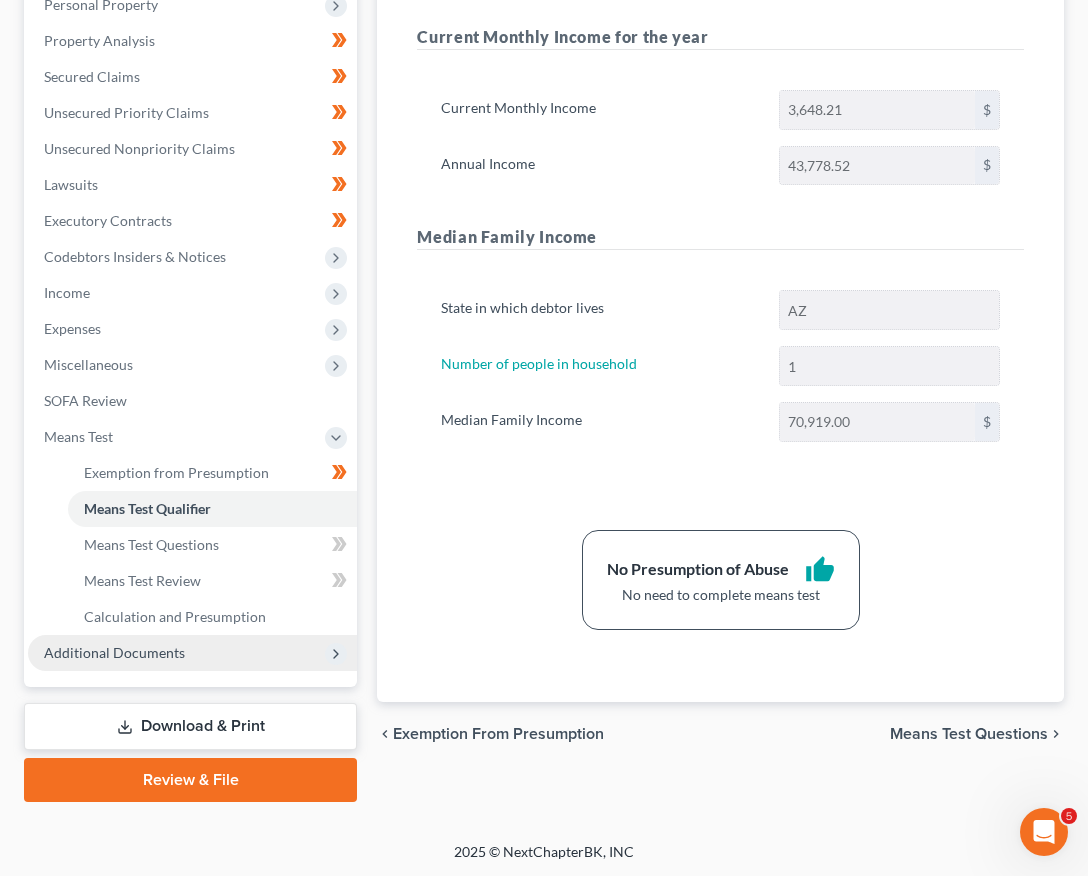 click on "Additional Documents" at bounding box center (114, 652) 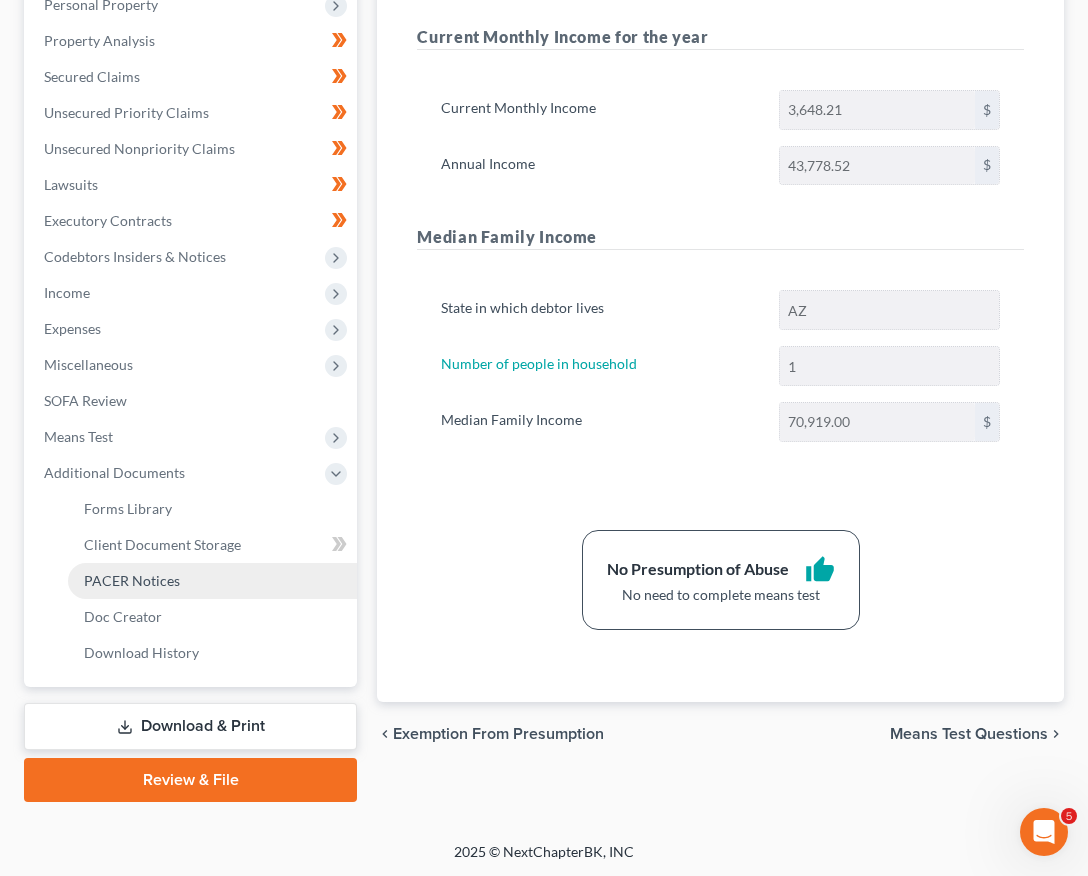 click on "PACER Notices" at bounding box center (132, 580) 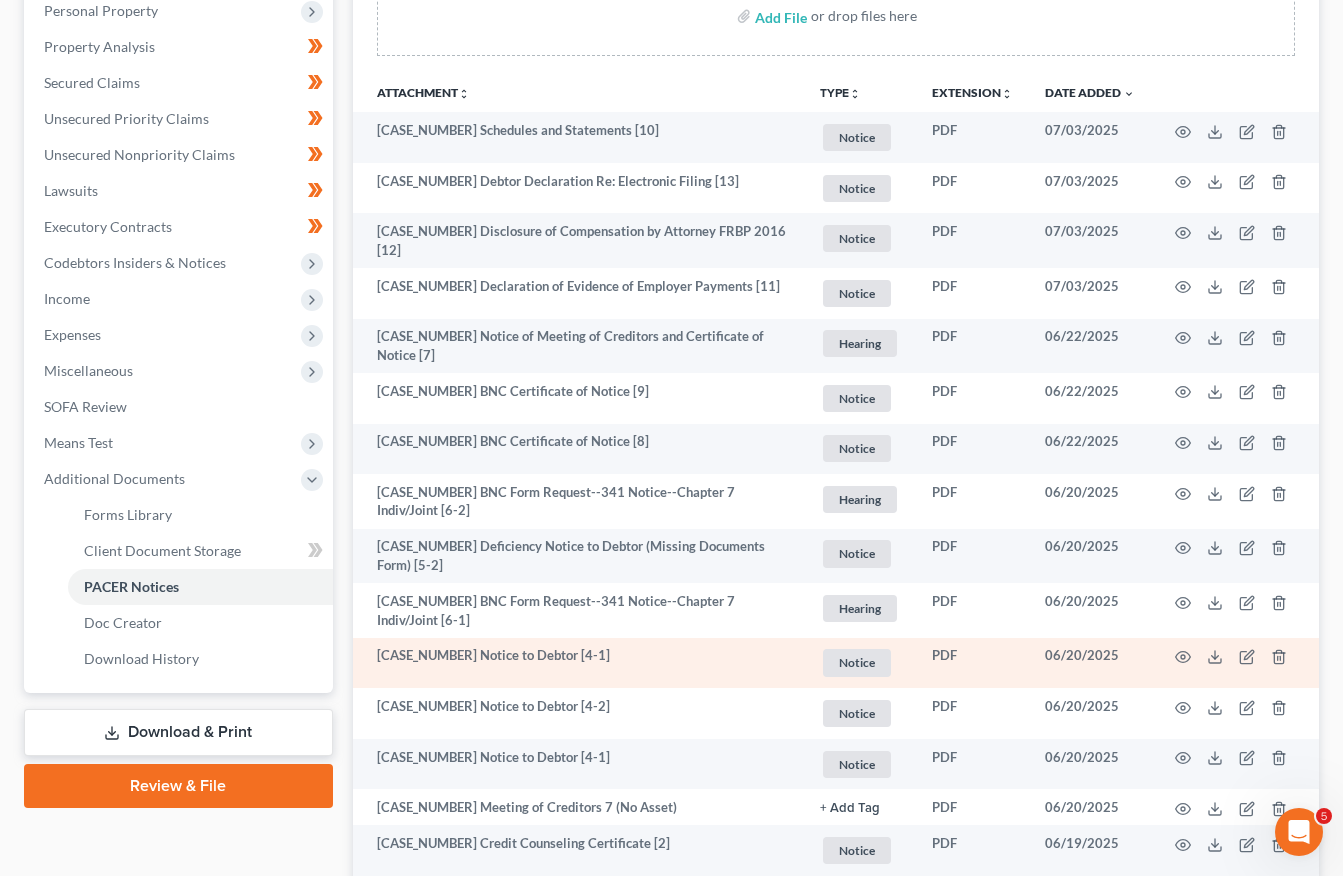 scroll, scrollTop: 407, scrollLeft: 0, axis: vertical 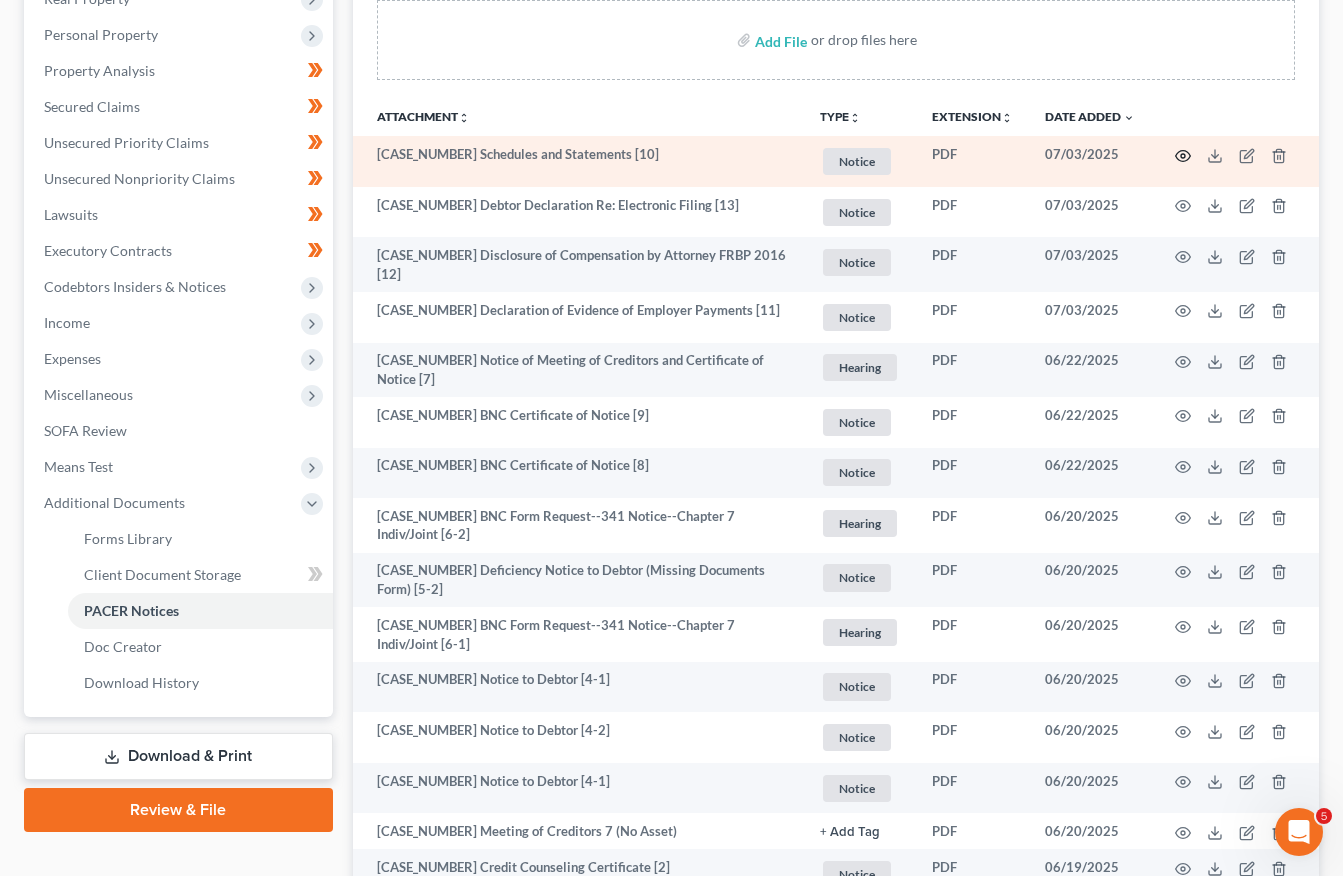click 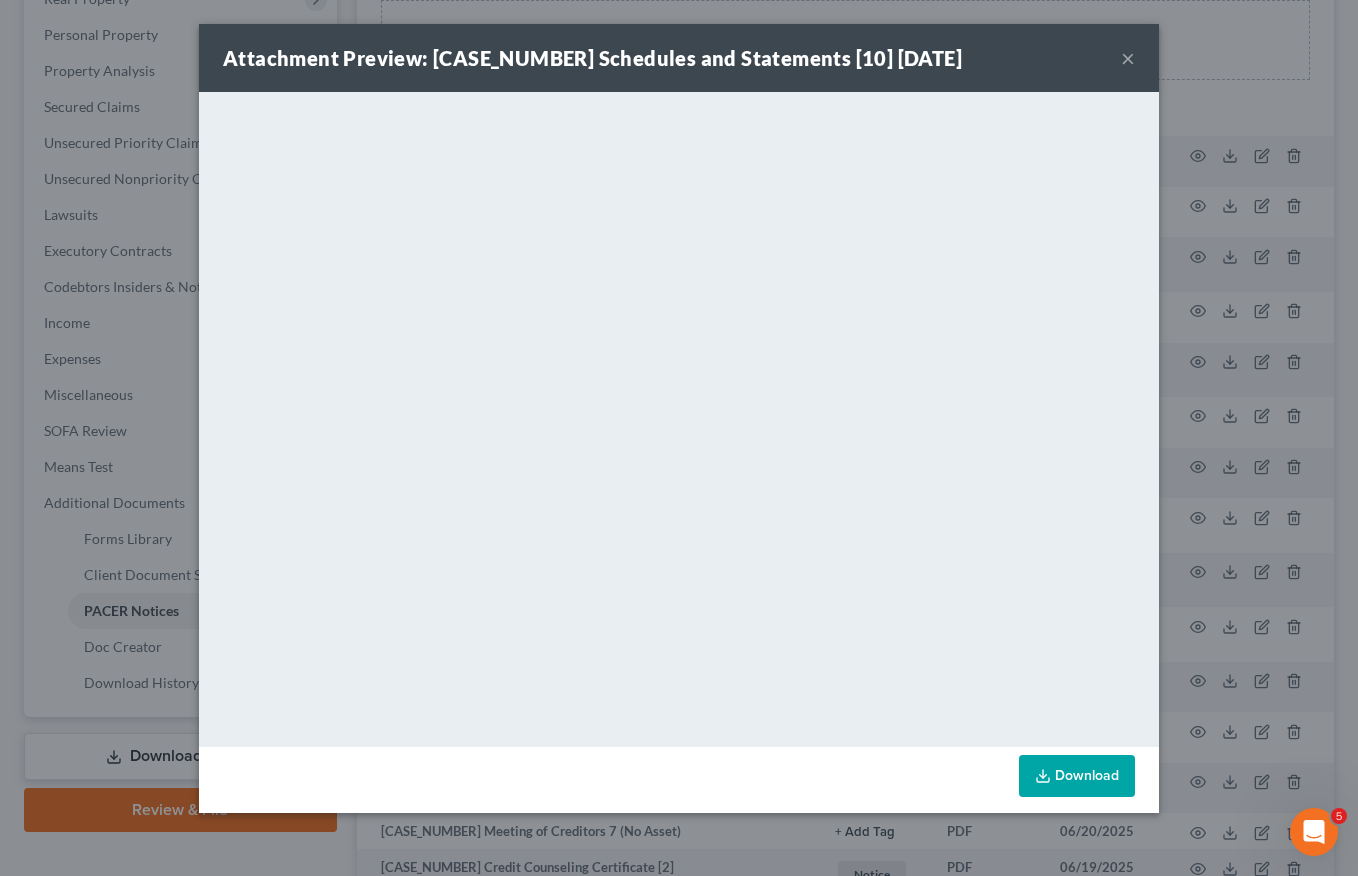 click on "×" at bounding box center (1128, 58) 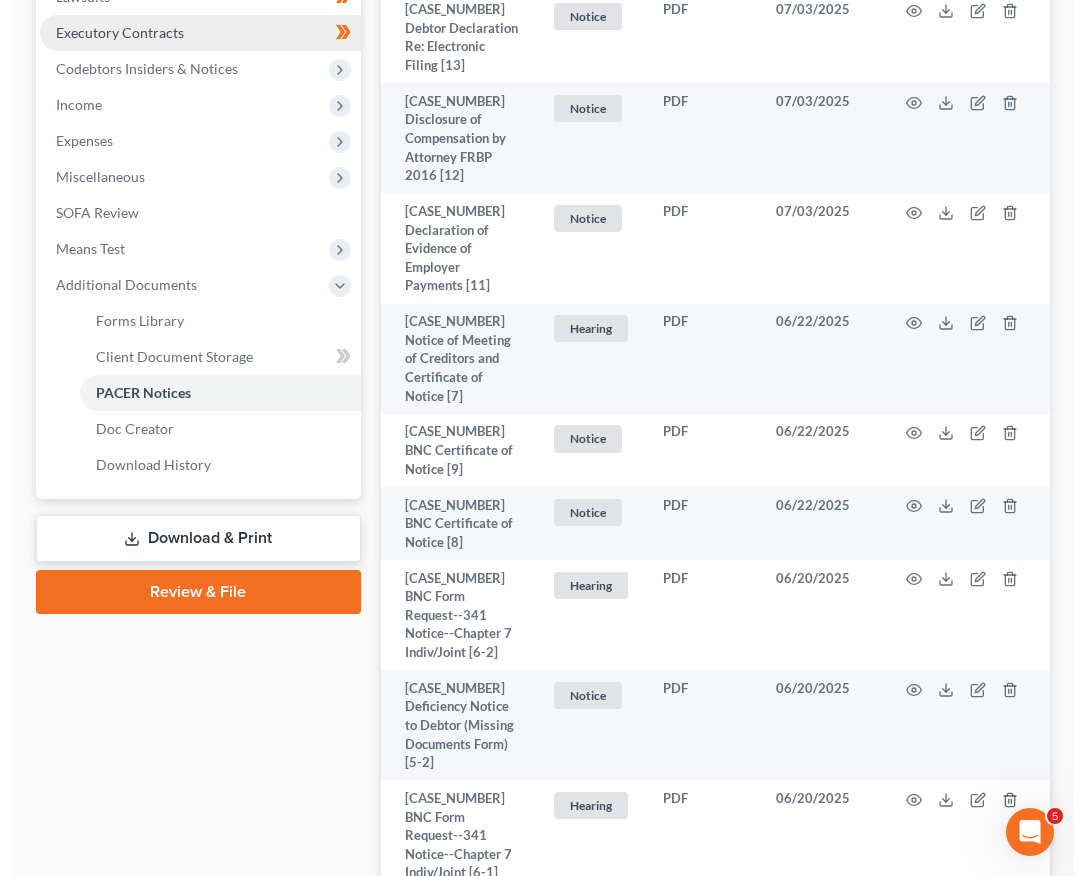 scroll, scrollTop: 625, scrollLeft: 0, axis: vertical 